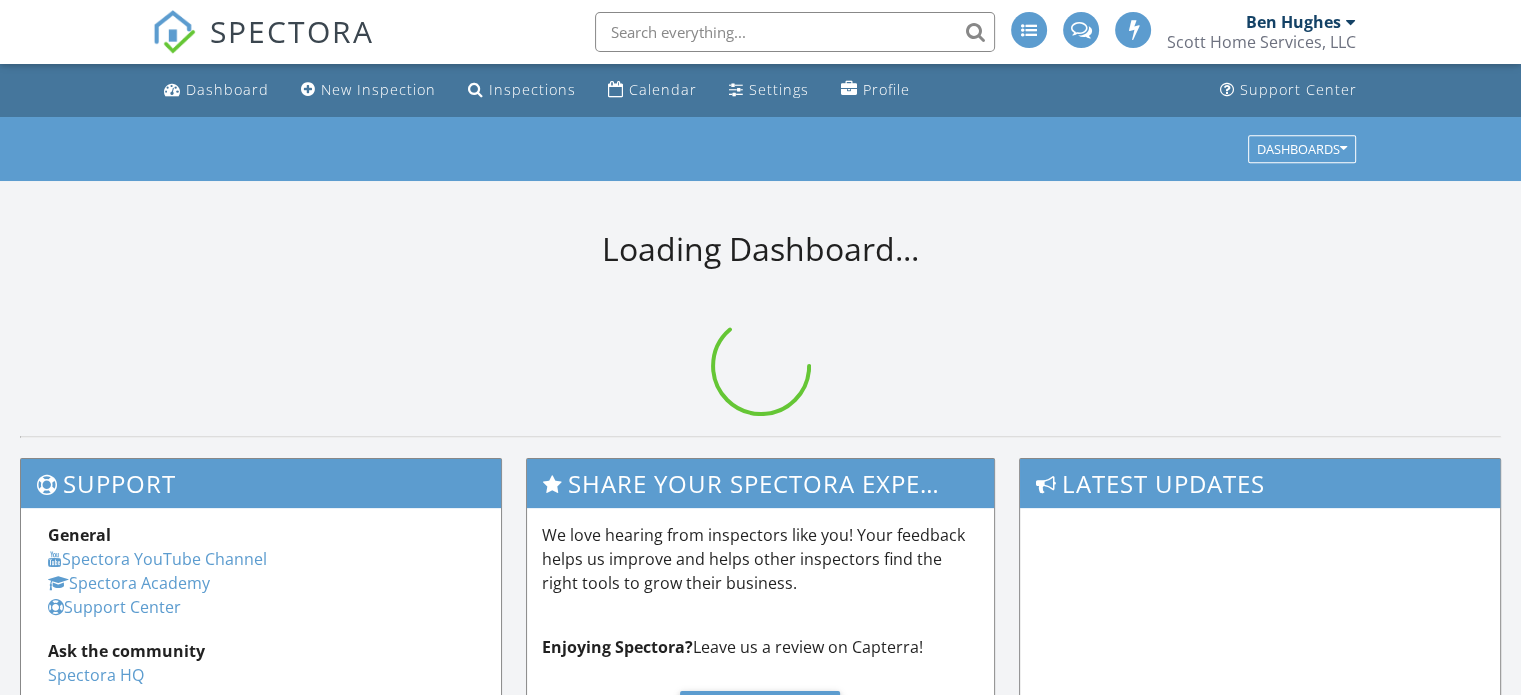 scroll, scrollTop: 0, scrollLeft: 0, axis: both 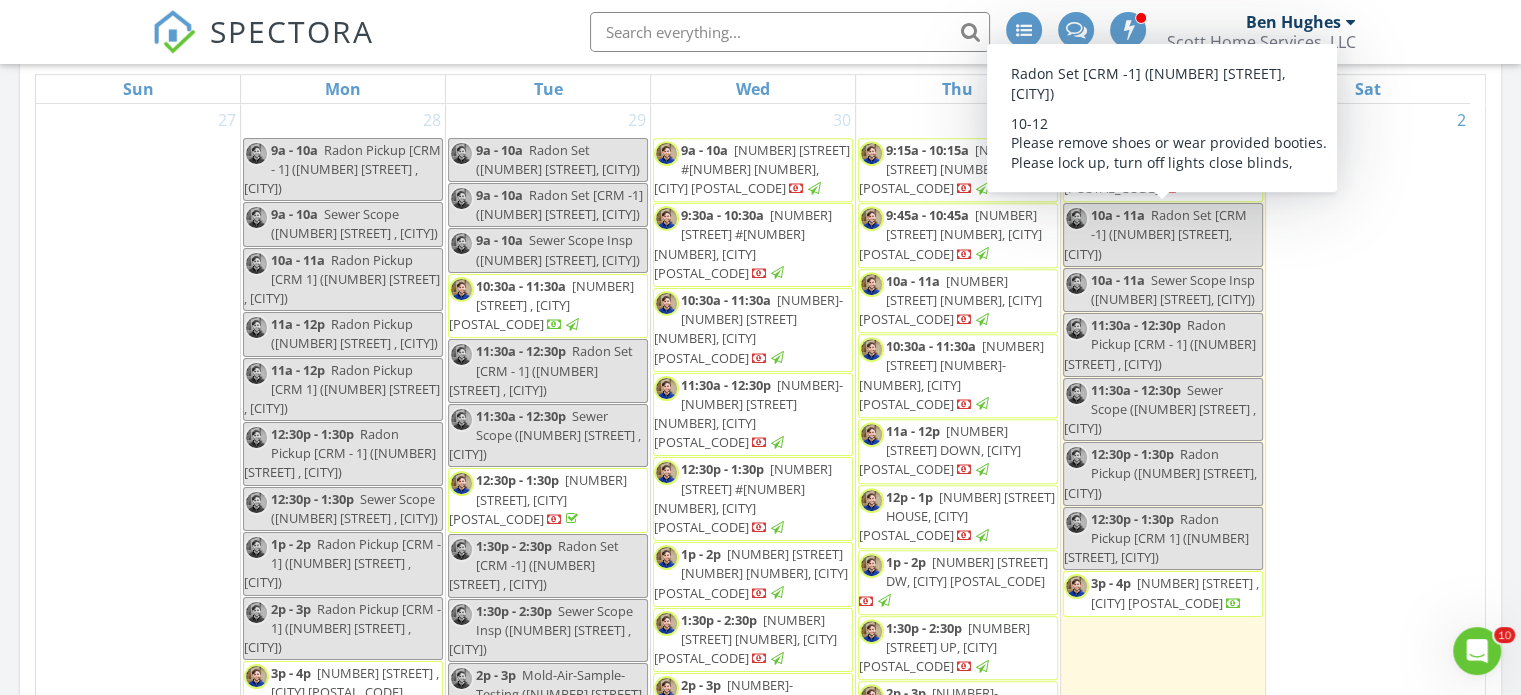 click on "2" at bounding box center (1368, 563) 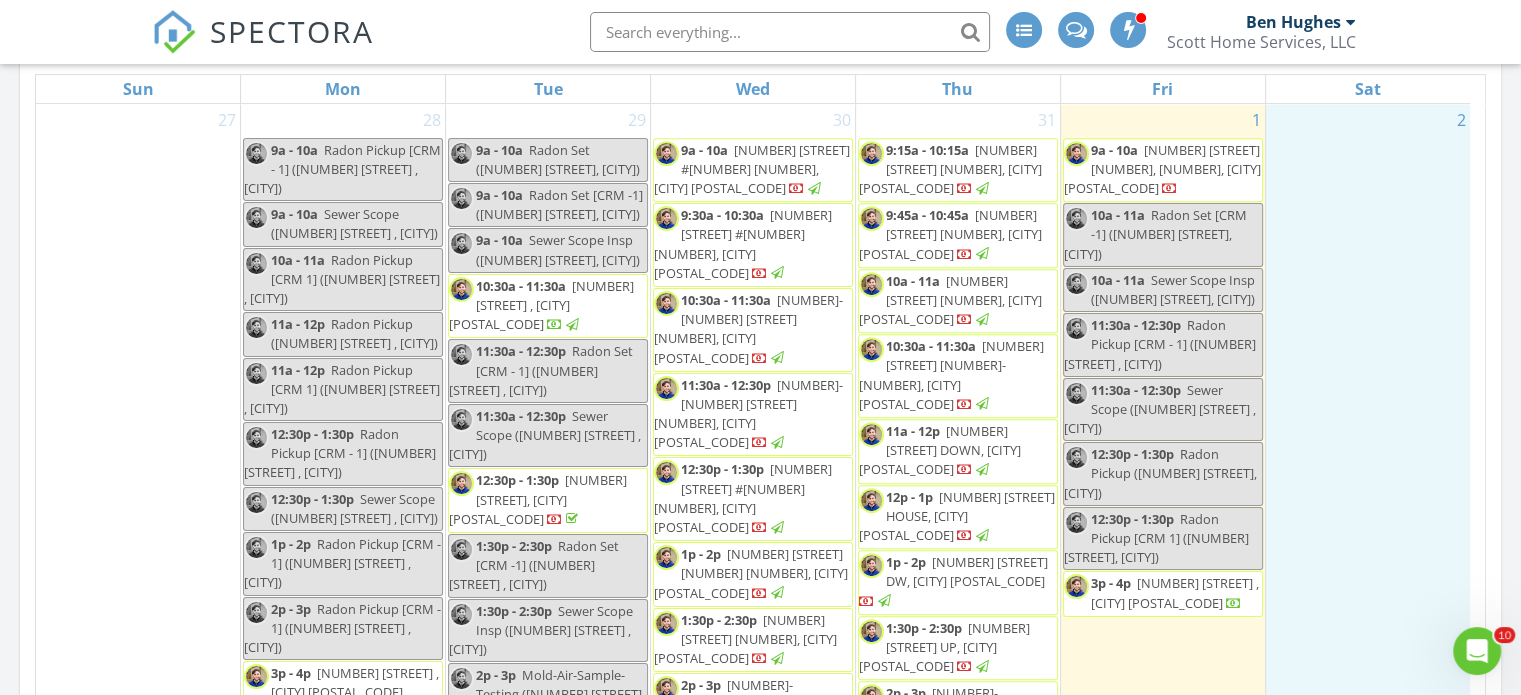 click on "8400 W 52nd Ave 8408, 8410, Arvada 80002" at bounding box center [1162, 169] 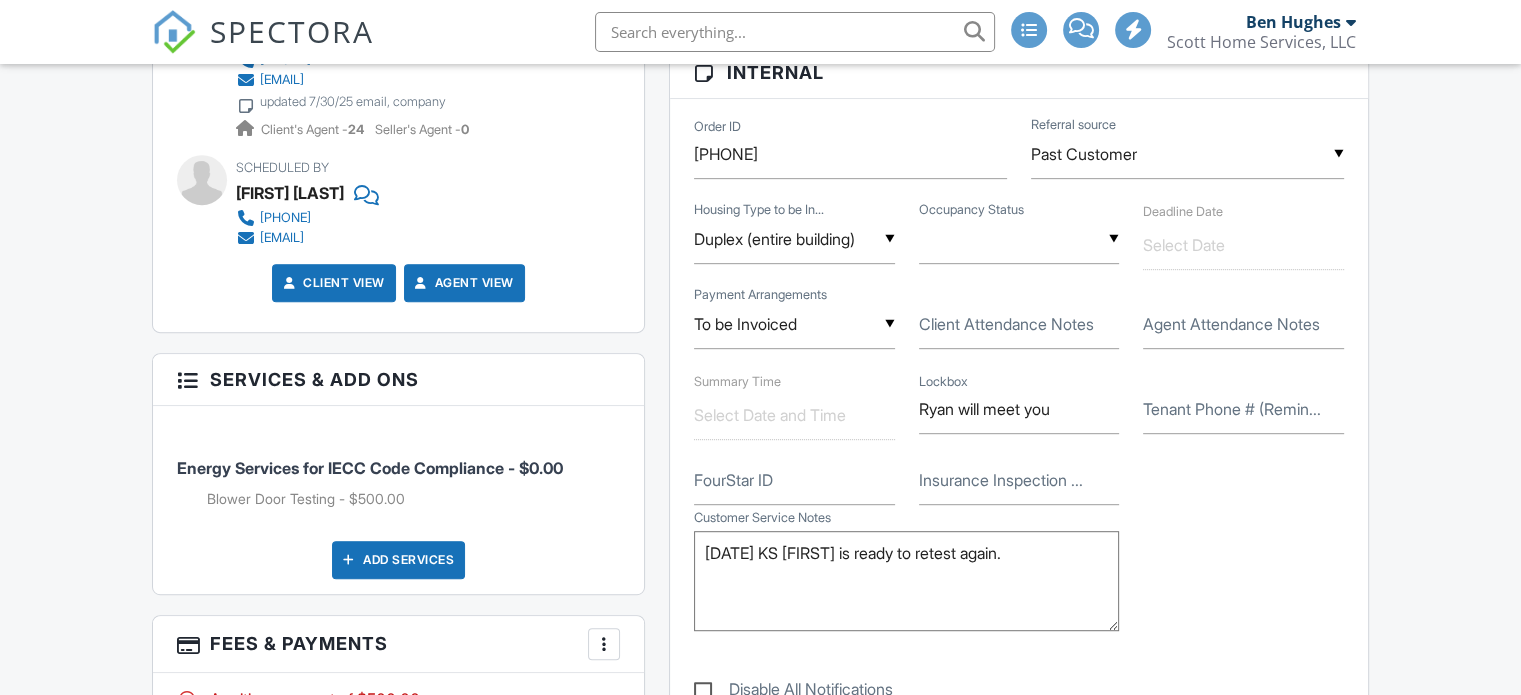 scroll, scrollTop: 975, scrollLeft: 0, axis: vertical 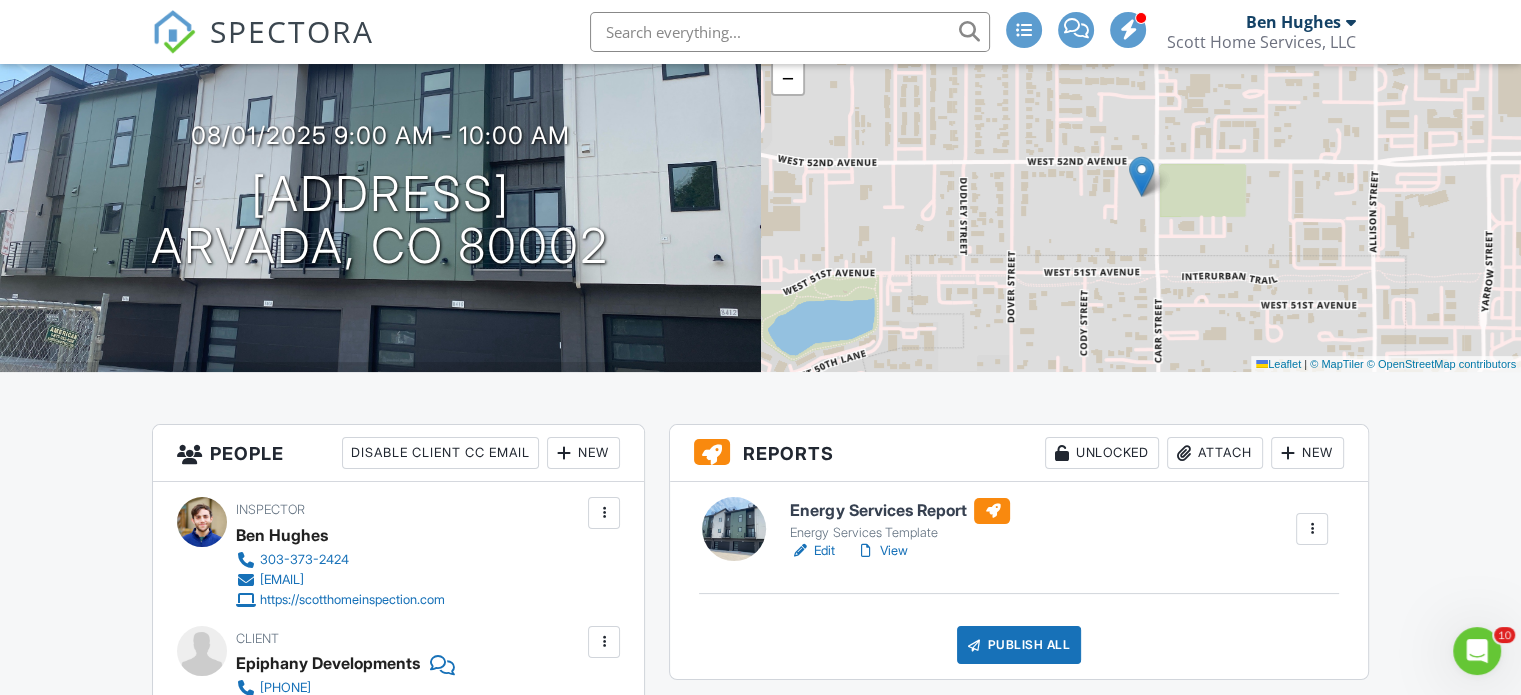 click on "Edit" at bounding box center [812, 551] 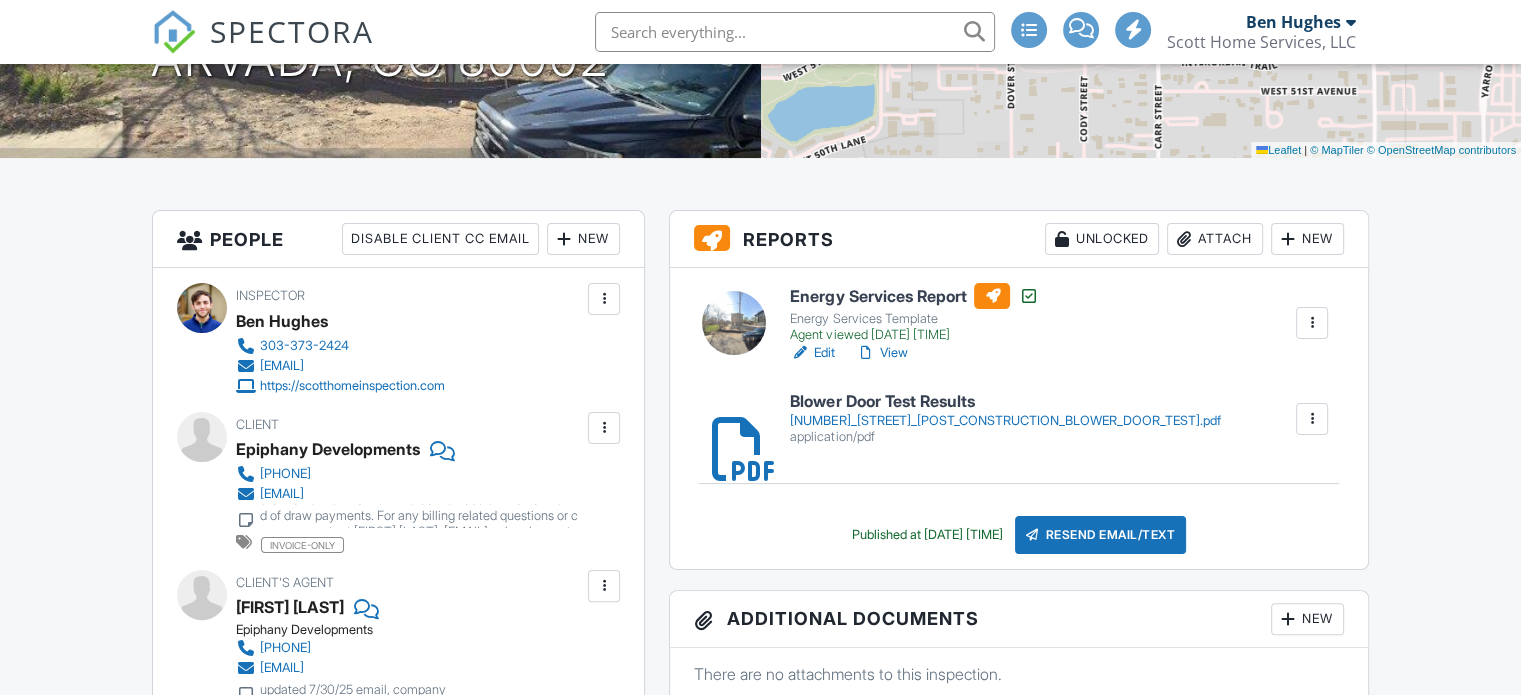 scroll, scrollTop: 376, scrollLeft: 0, axis: vertical 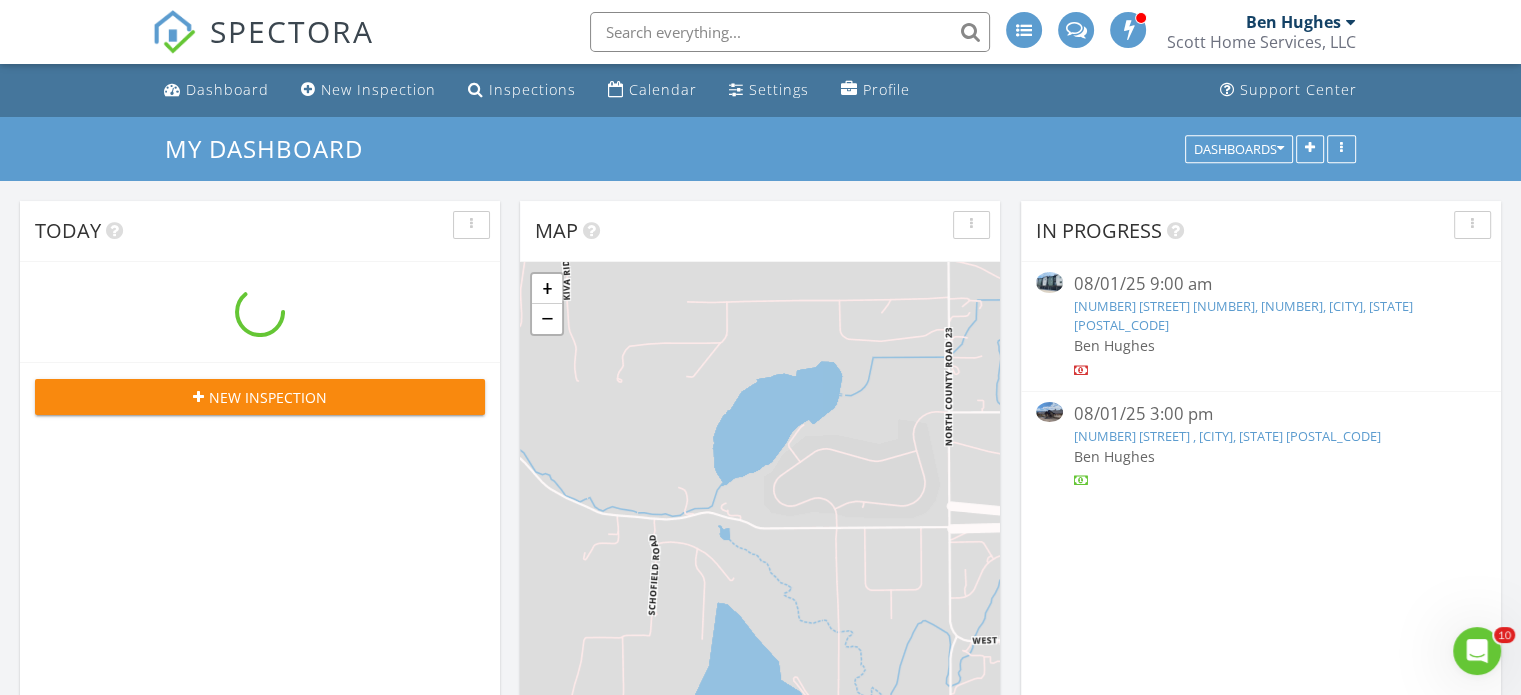 click at bounding box center (790, 32) 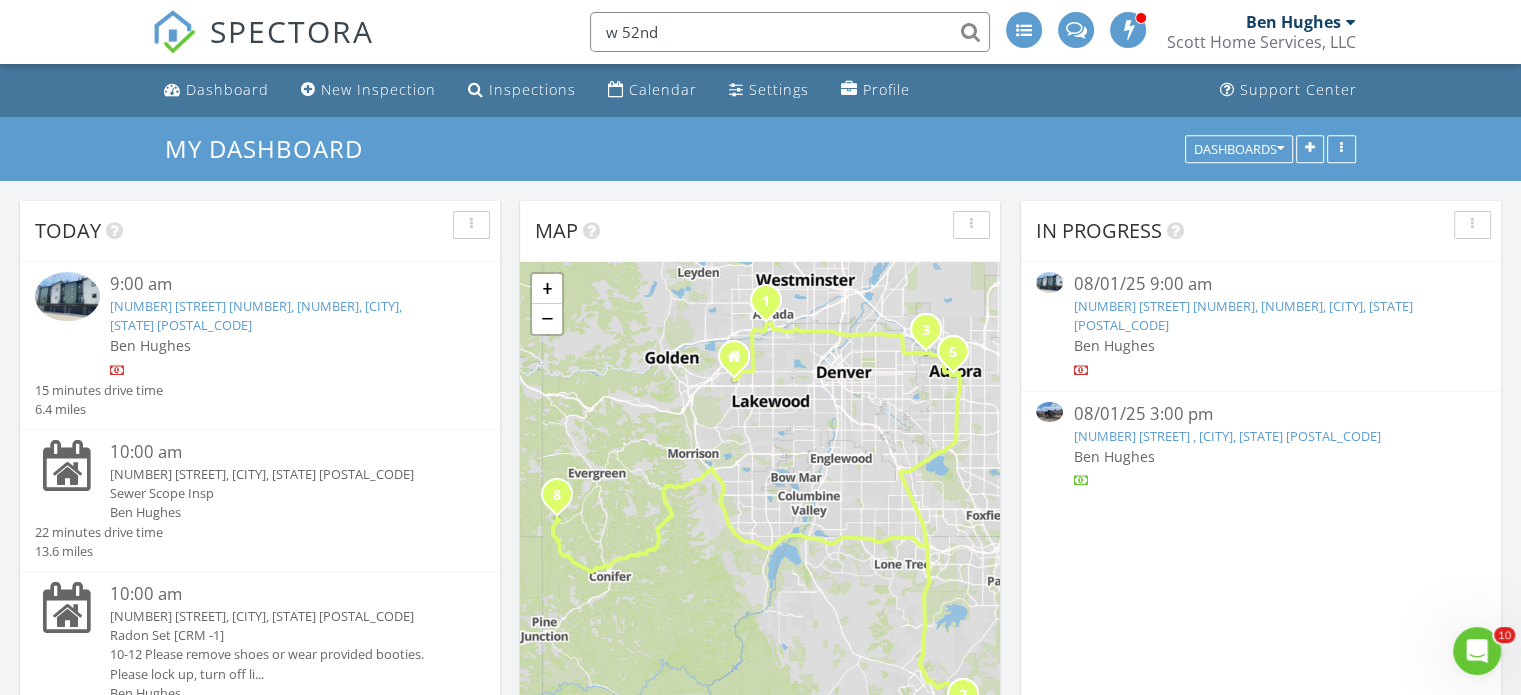 click on "w 52nd" at bounding box center (790, 32) 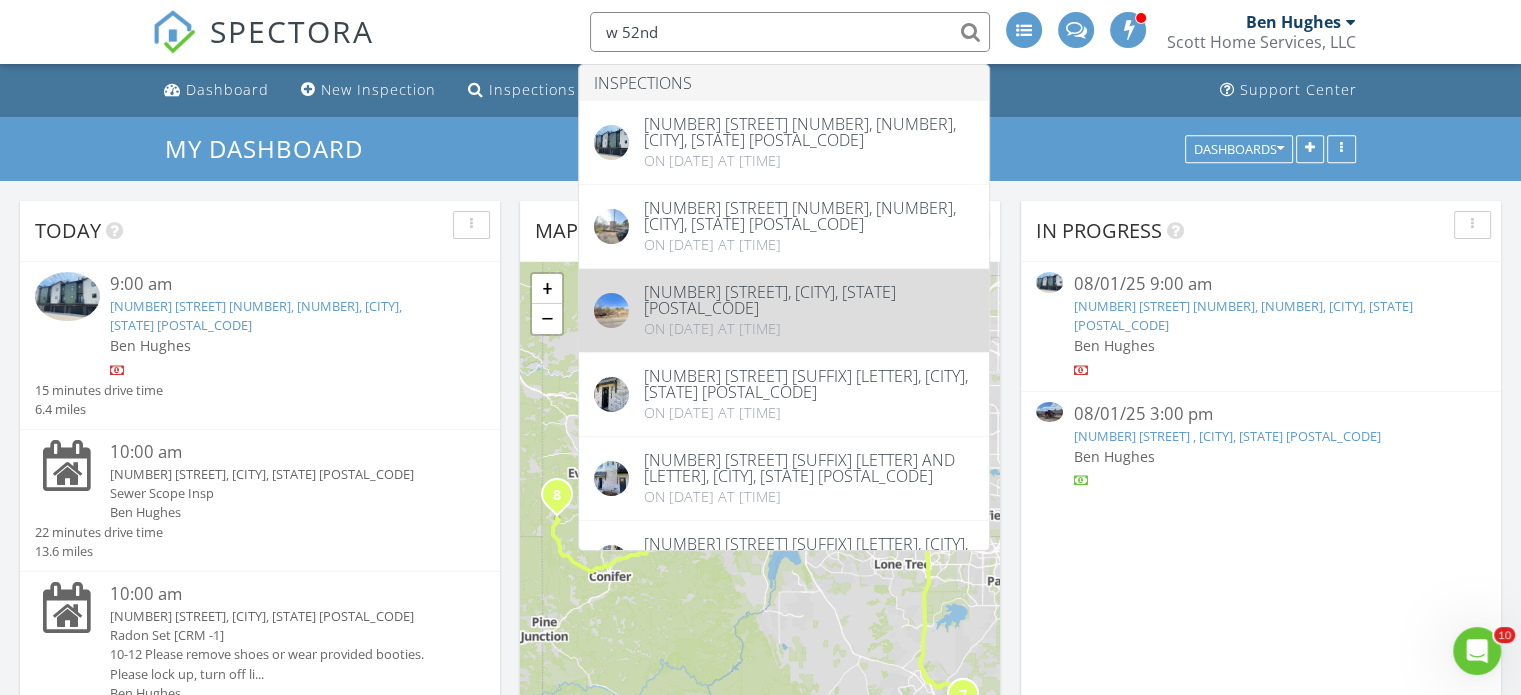 type on "w 52nd" 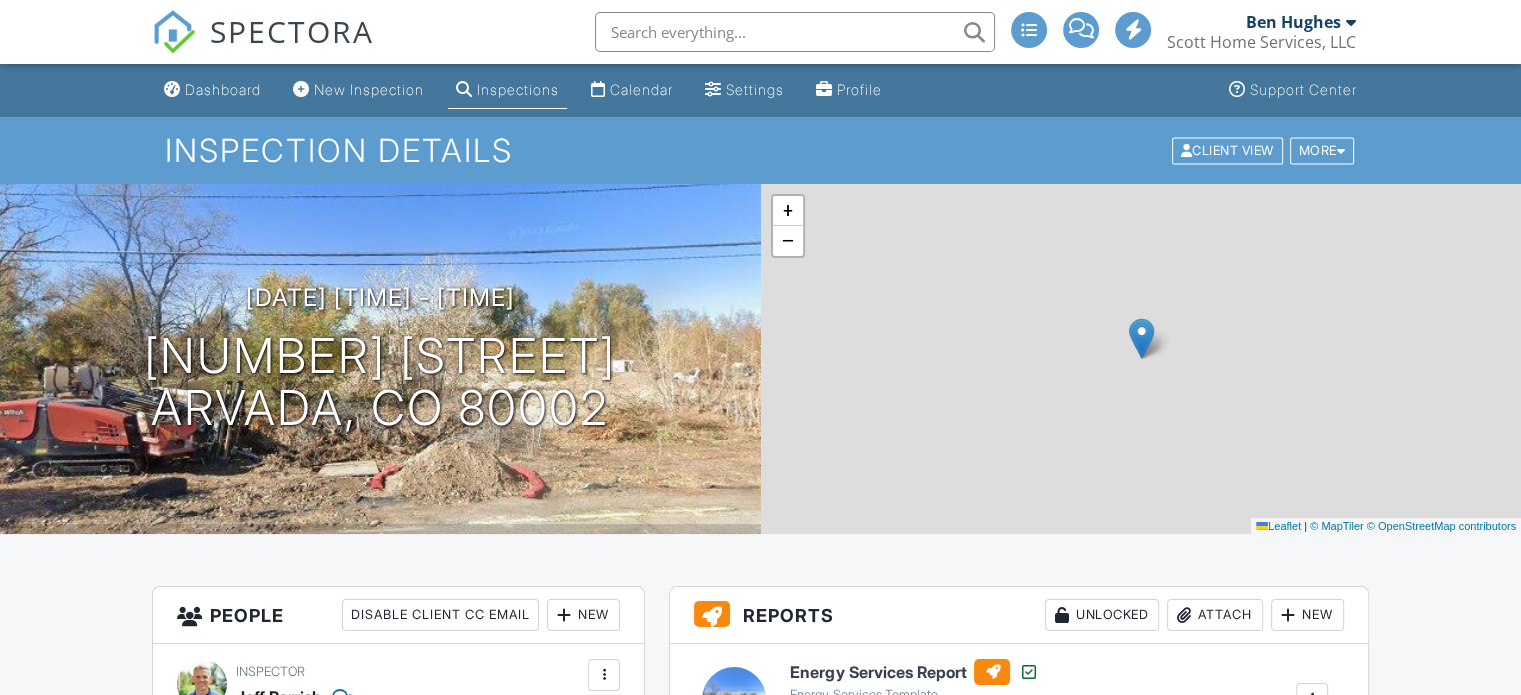 scroll, scrollTop: 407, scrollLeft: 0, axis: vertical 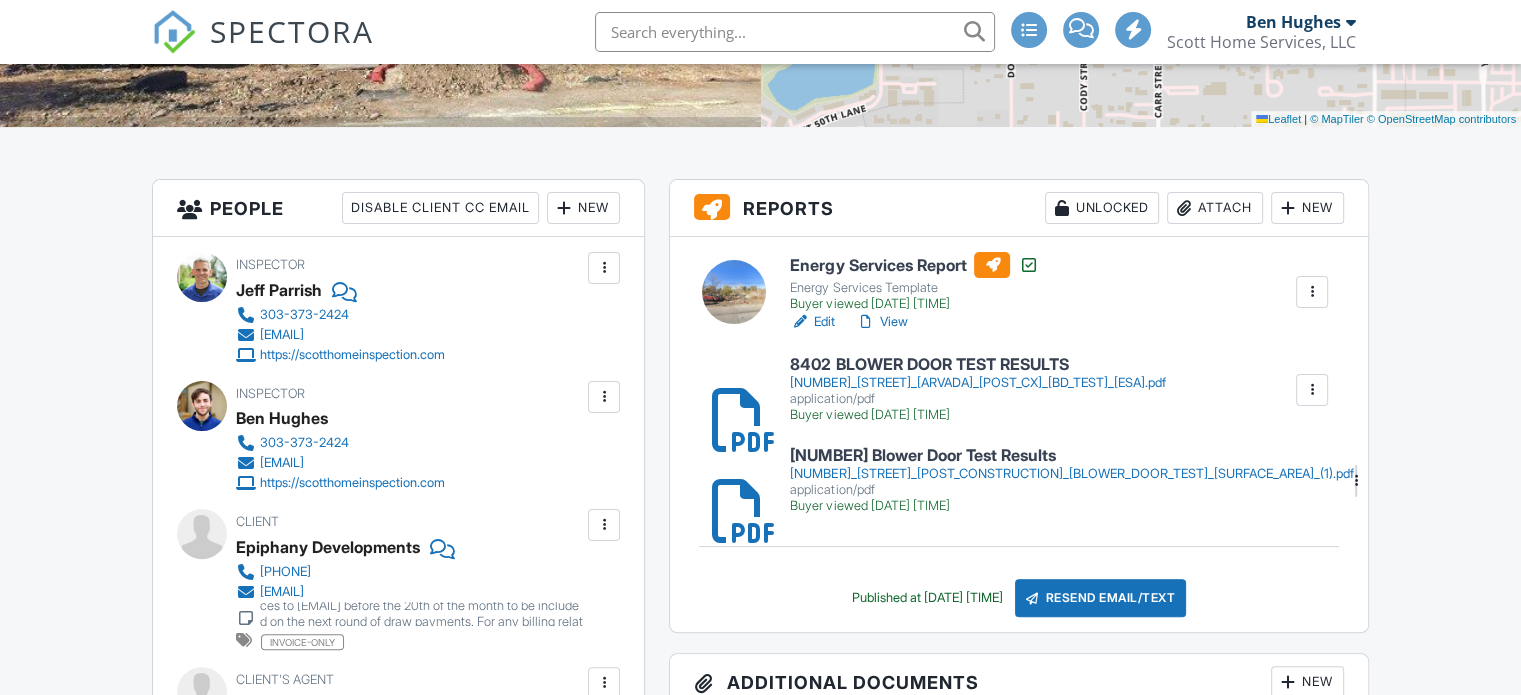 click on "View" at bounding box center (881, 322) 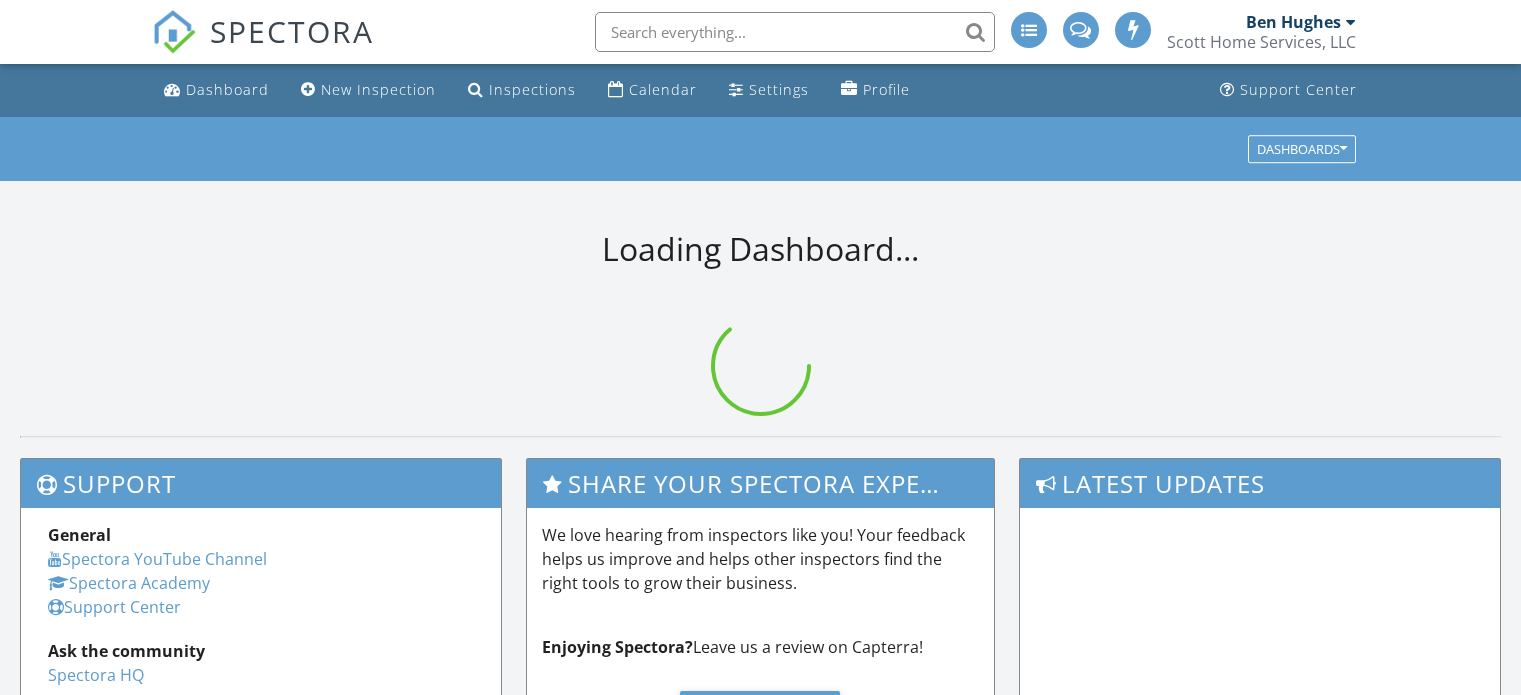 scroll, scrollTop: 0, scrollLeft: 0, axis: both 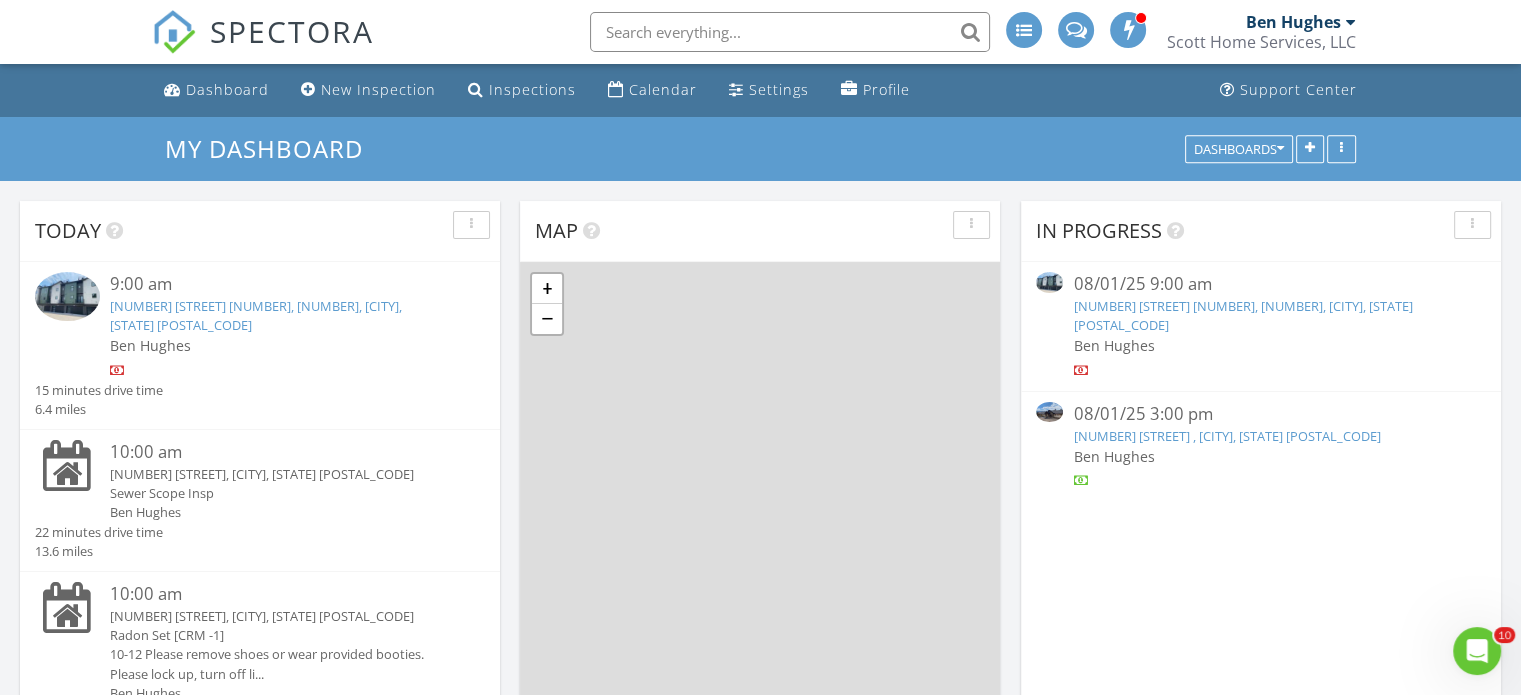 click on "8400 W 52nd Ave 8408, 8410, Arvada, CO 80002" at bounding box center (1242, 315) 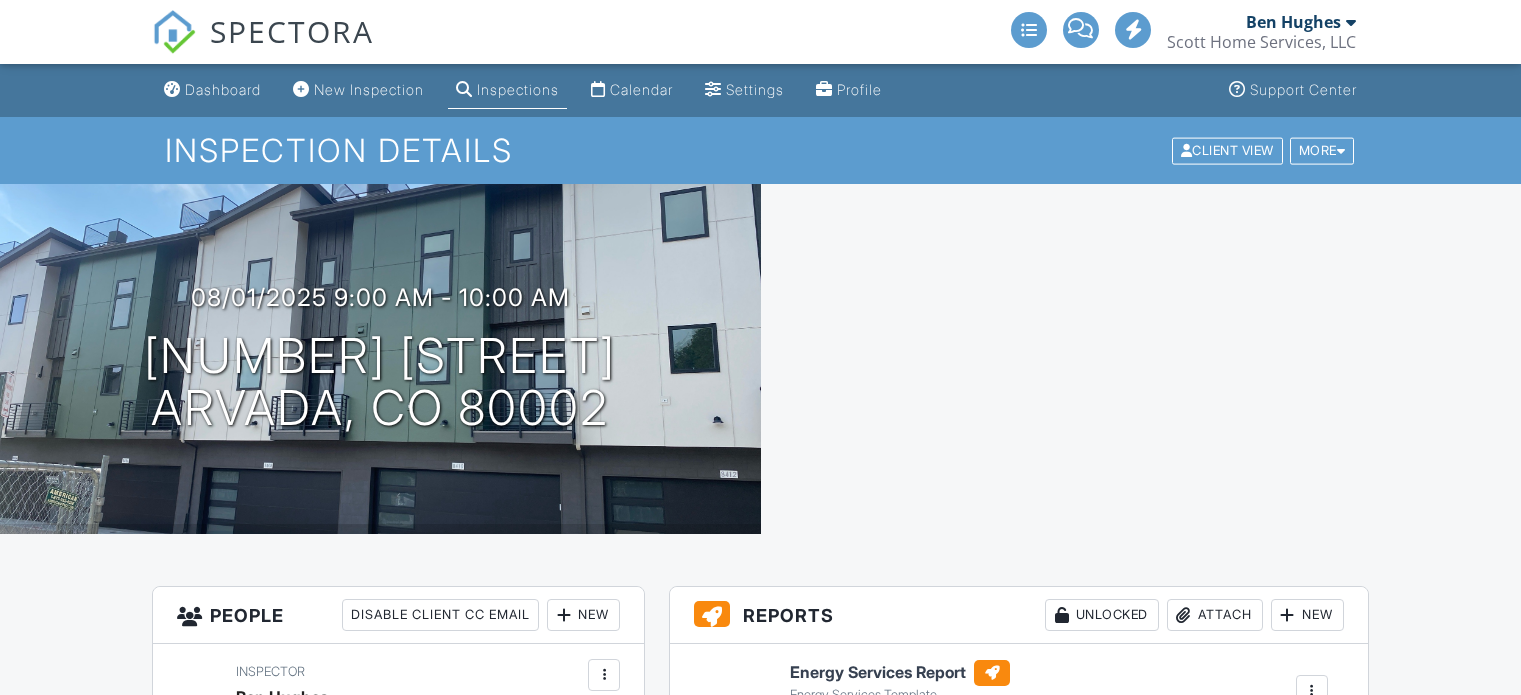 click on "Attach" at bounding box center (1215, 615) 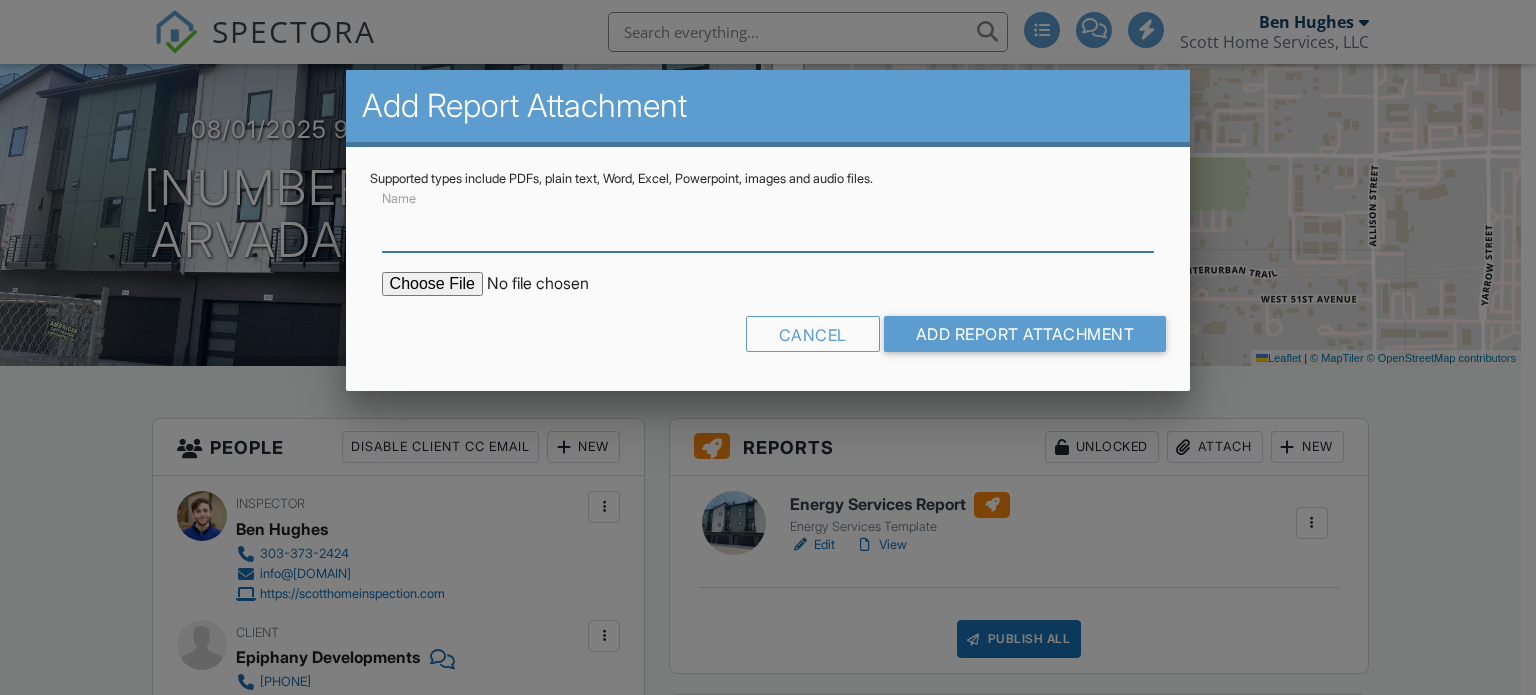 scroll, scrollTop: 168, scrollLeft: 0, axis: vertical 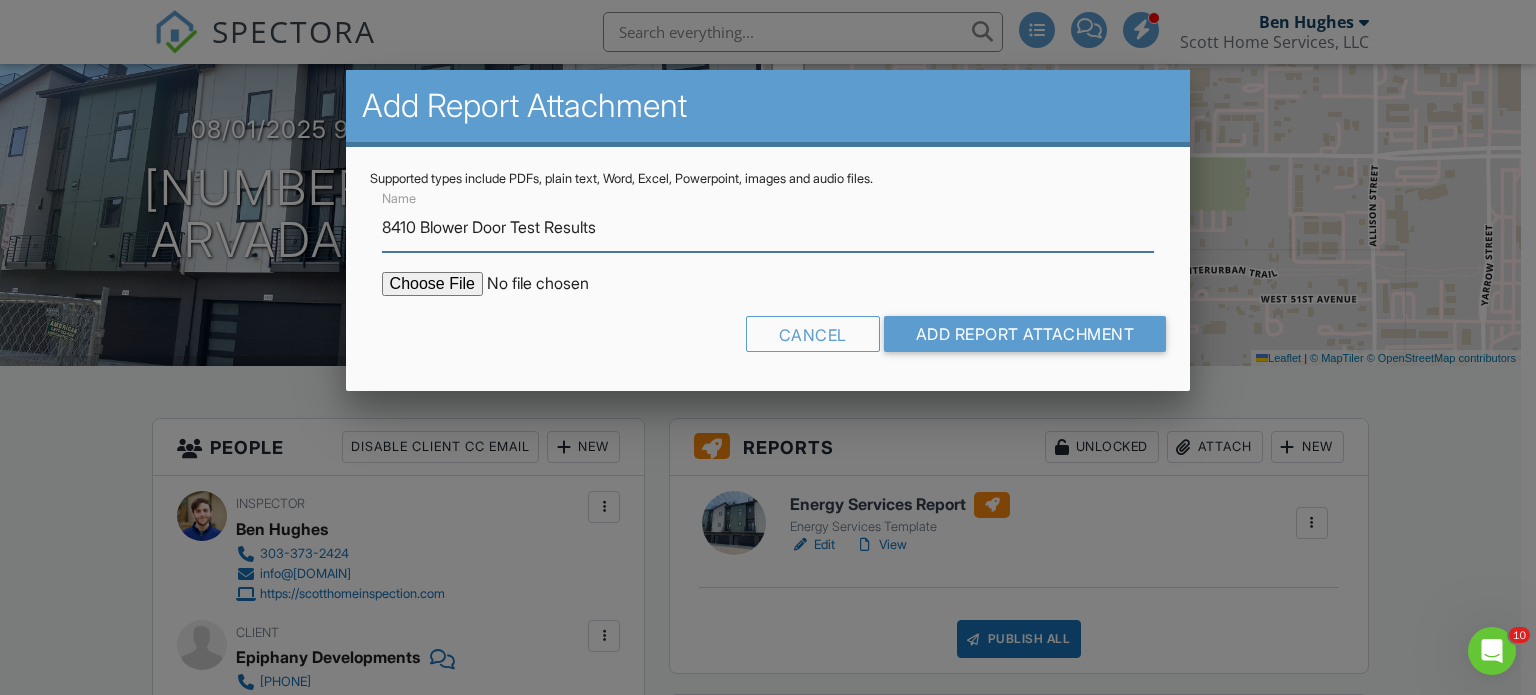 type on "8410 Blower Door Test Results" 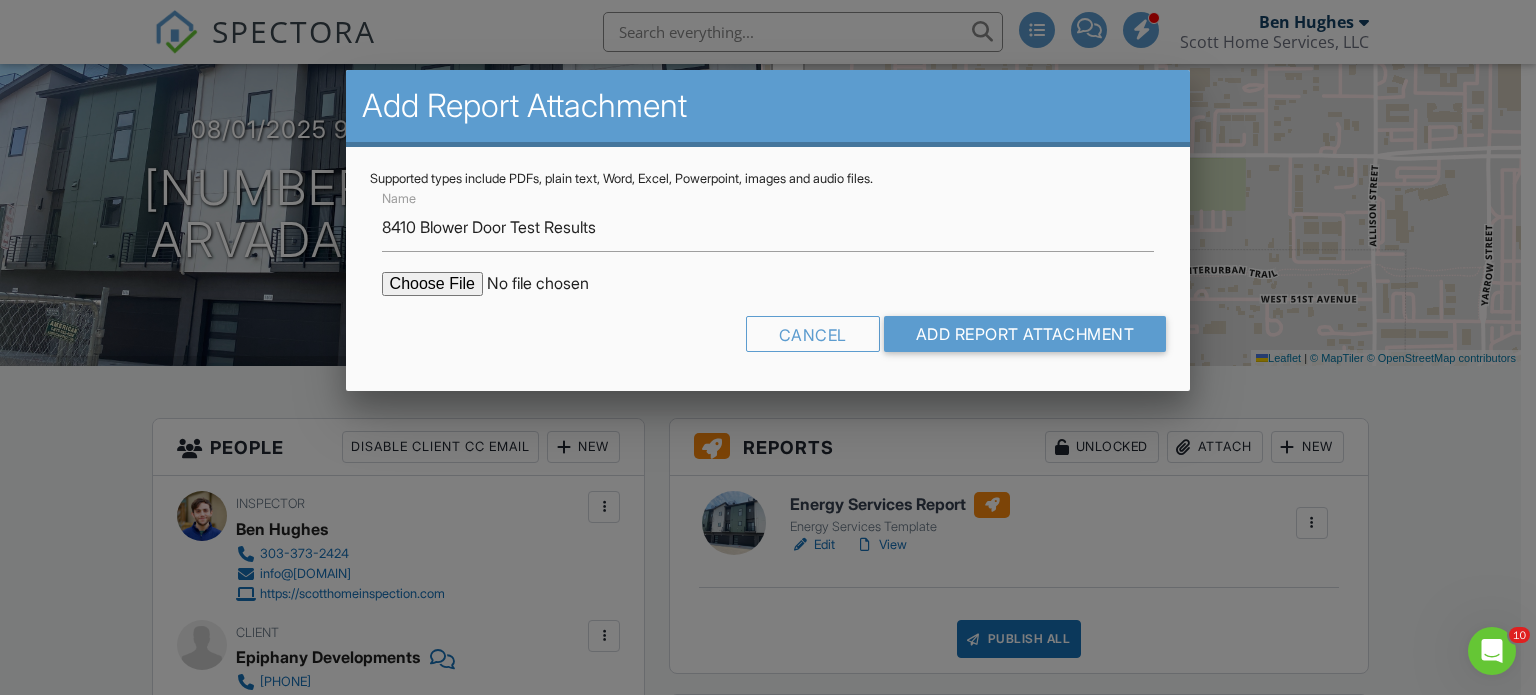 click on "Name
8410 Blower Door Test Results
Cancel
Add Report Attachment" at bounding box center (768, 277) 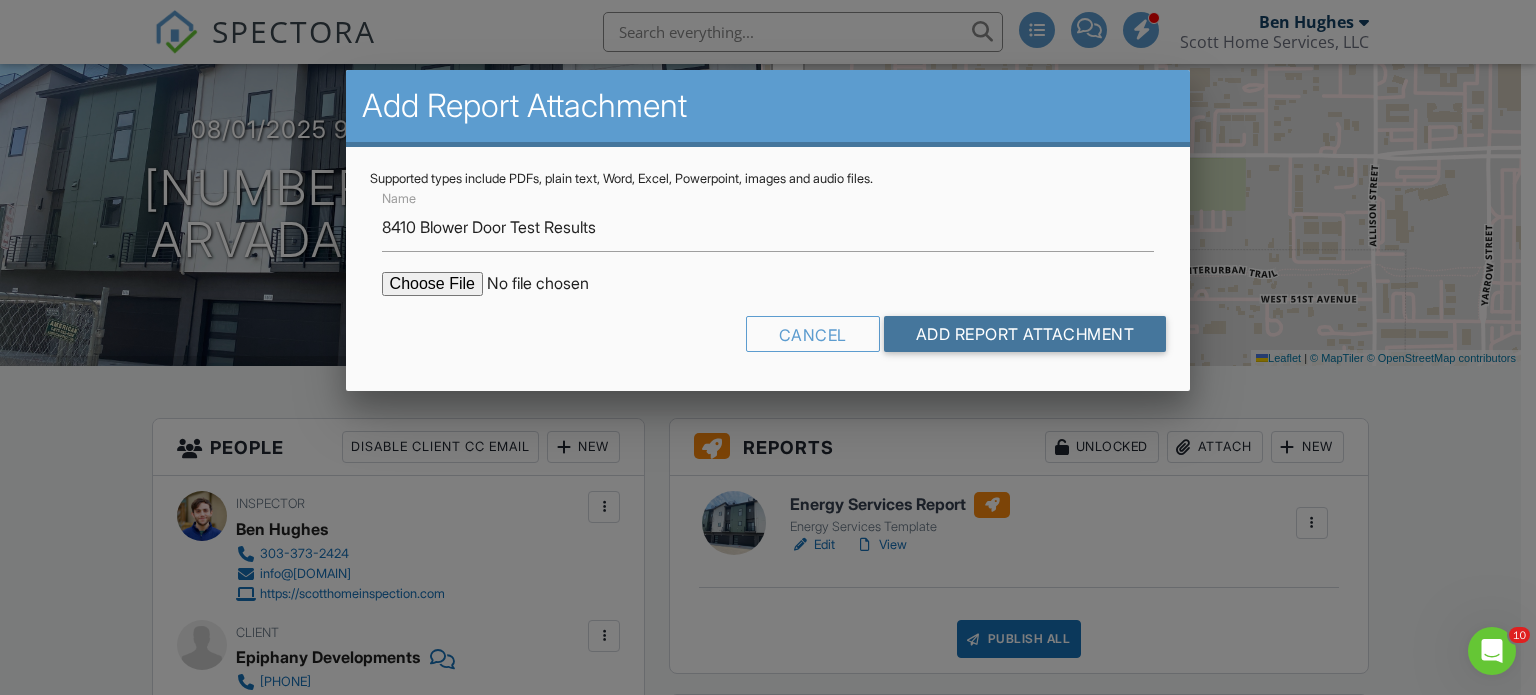 click on "Add Report Attachment" at bounding box center (1025, 334) 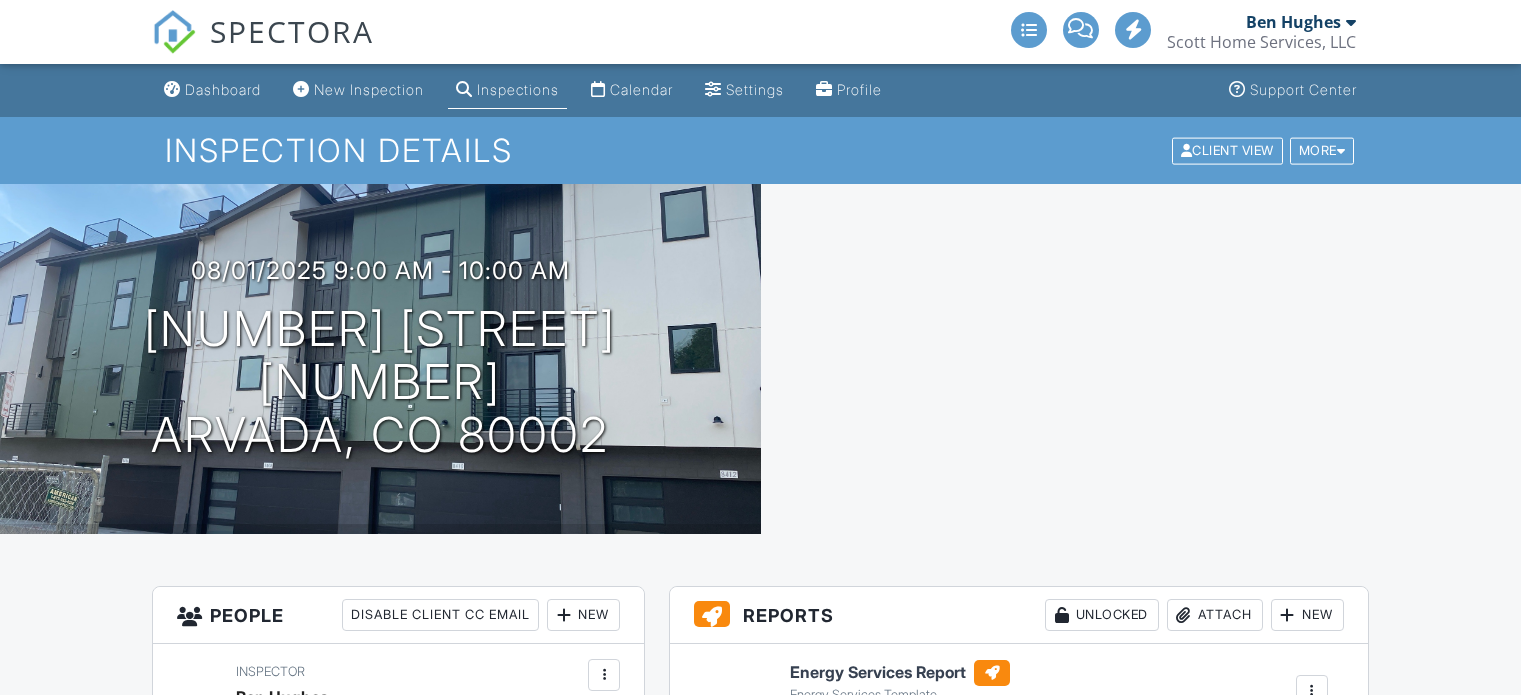 click on "All emails and texts are disabled for this inspection!
All emails and texts have been disabled for this inspection. This may have happened due to someone manually disabling them or this inspection being unconfirmed when it was scheduled. To re-enable emails and texts for this inspection, click the button below.
Turn on emails and texts
Reports
Unlocked
Attach
New
Energy Services Report
Energy Services Template
Edit
View
Quick Publish
Copy
Delete
[NUMBER] Blower Door Test Results
8410_W_52nd_Ave_Post_Construction_Blower_Door_Test_8-1_(1).pdf
application/pdf
Delete
Publish All
Checking report completion
Publish report?
Before publishing from the web, click "Preview/Publish" in the Report Editor to save your changes ( don't know where that is?
Cancel
Publish" at bounding box center (760, 2173) 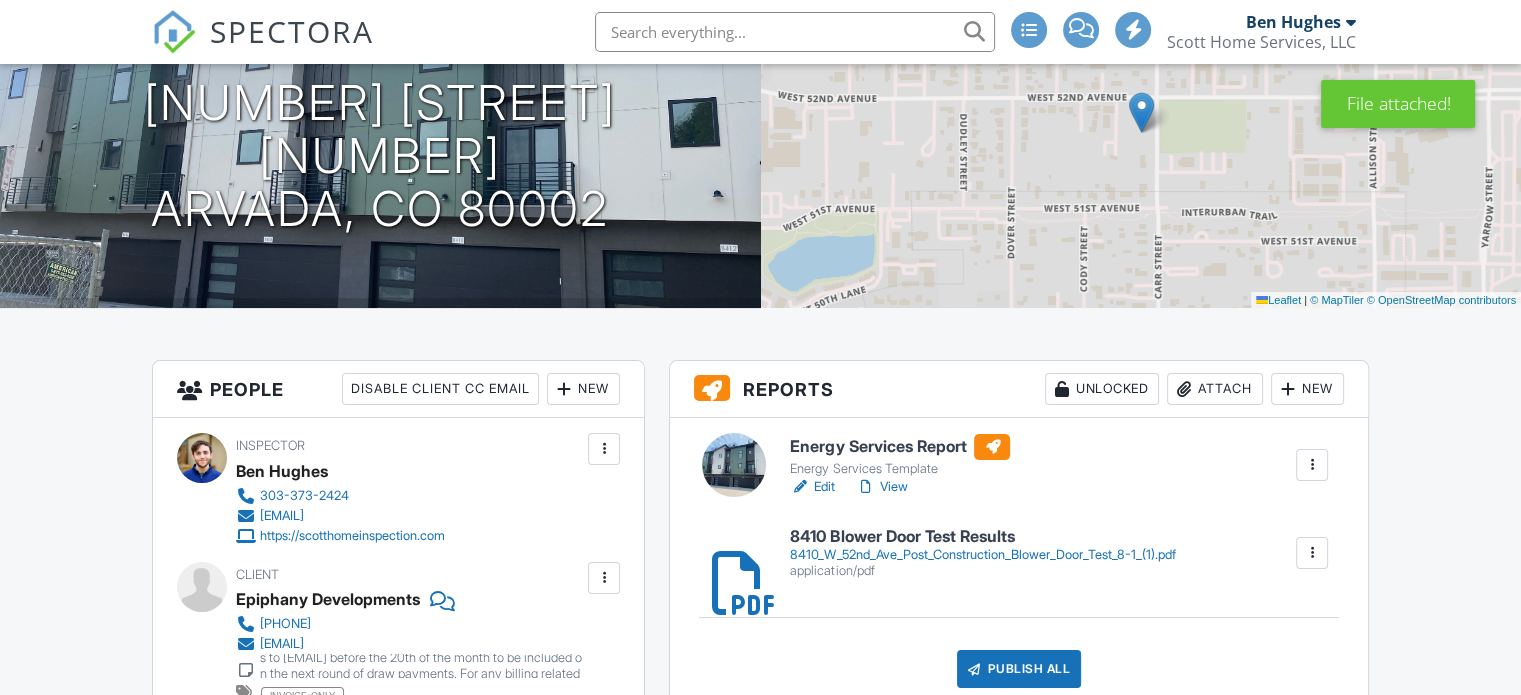 scroll, scrollTop: 226, scrollLeft: 0, axis: vertical 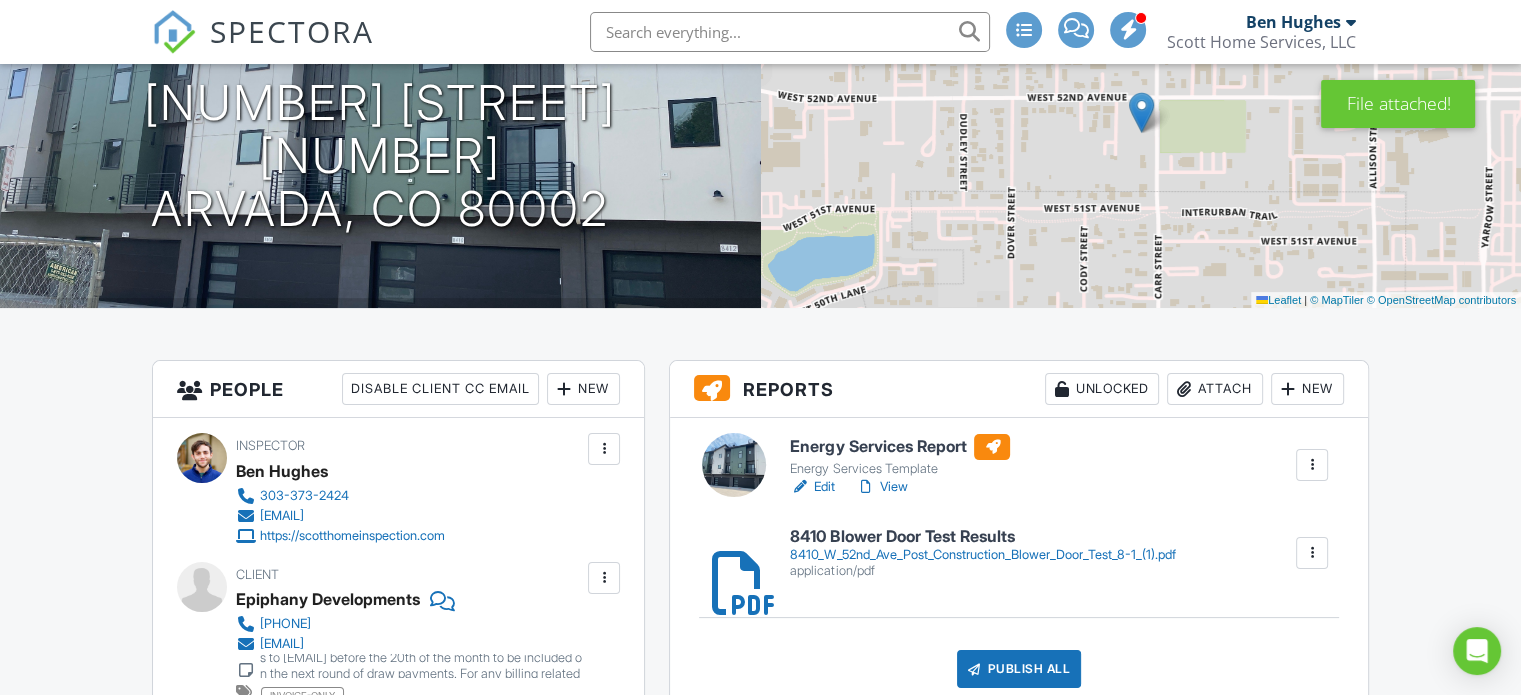 click on "Attach" at bounding box center (1215, 389) 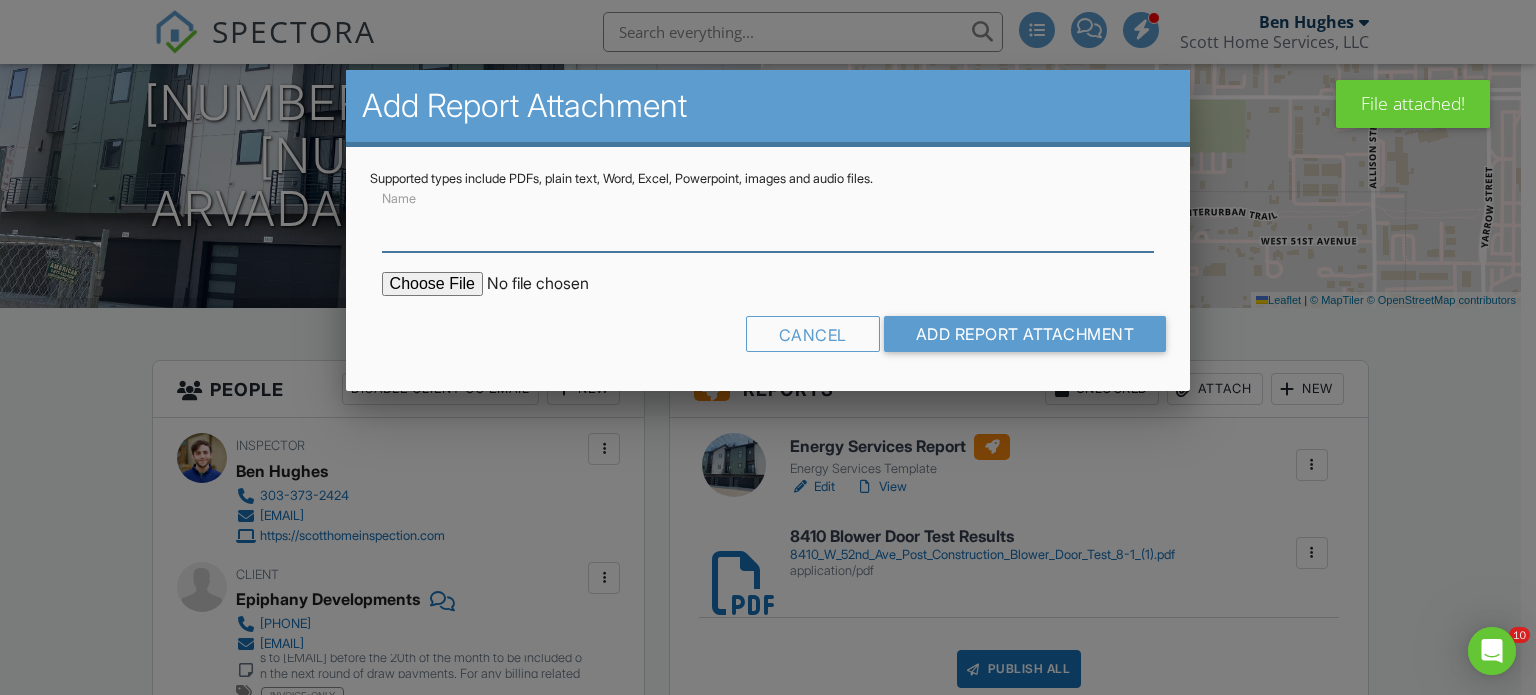 scroll, scrollTop: 0, scrollLeft: 0, axis: both 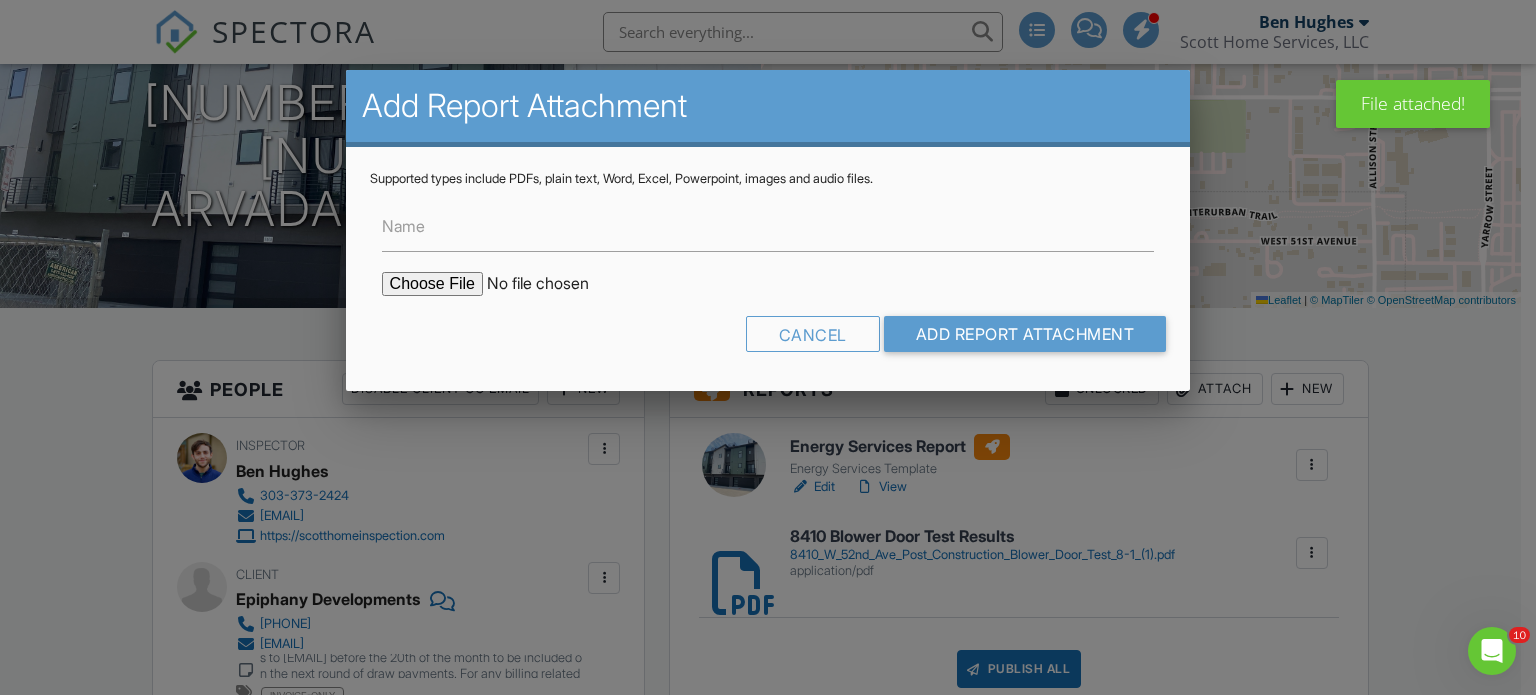 click at bounding box center [552, 284] 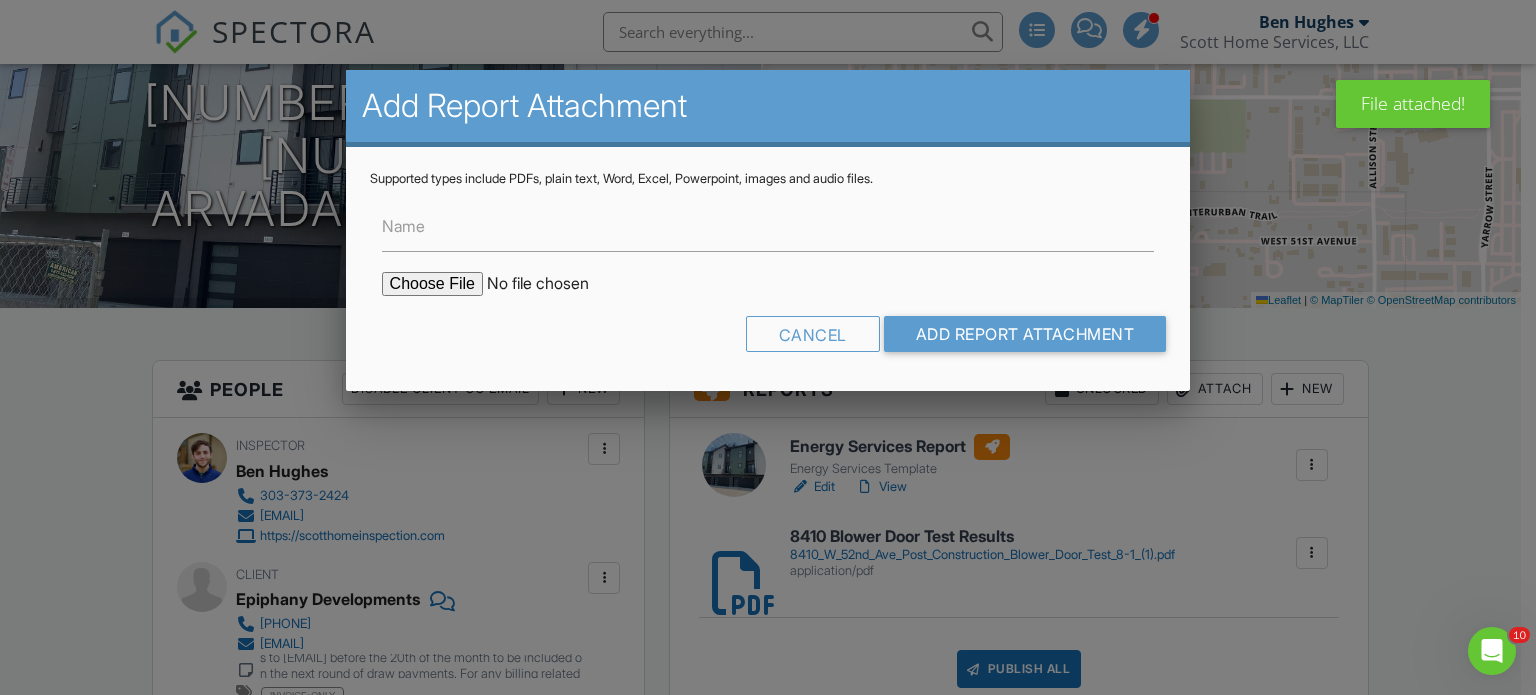 type on "C:\fakepath\[NUMBER] [STREET]_Post Construction Blower Door Test (1).pdf" 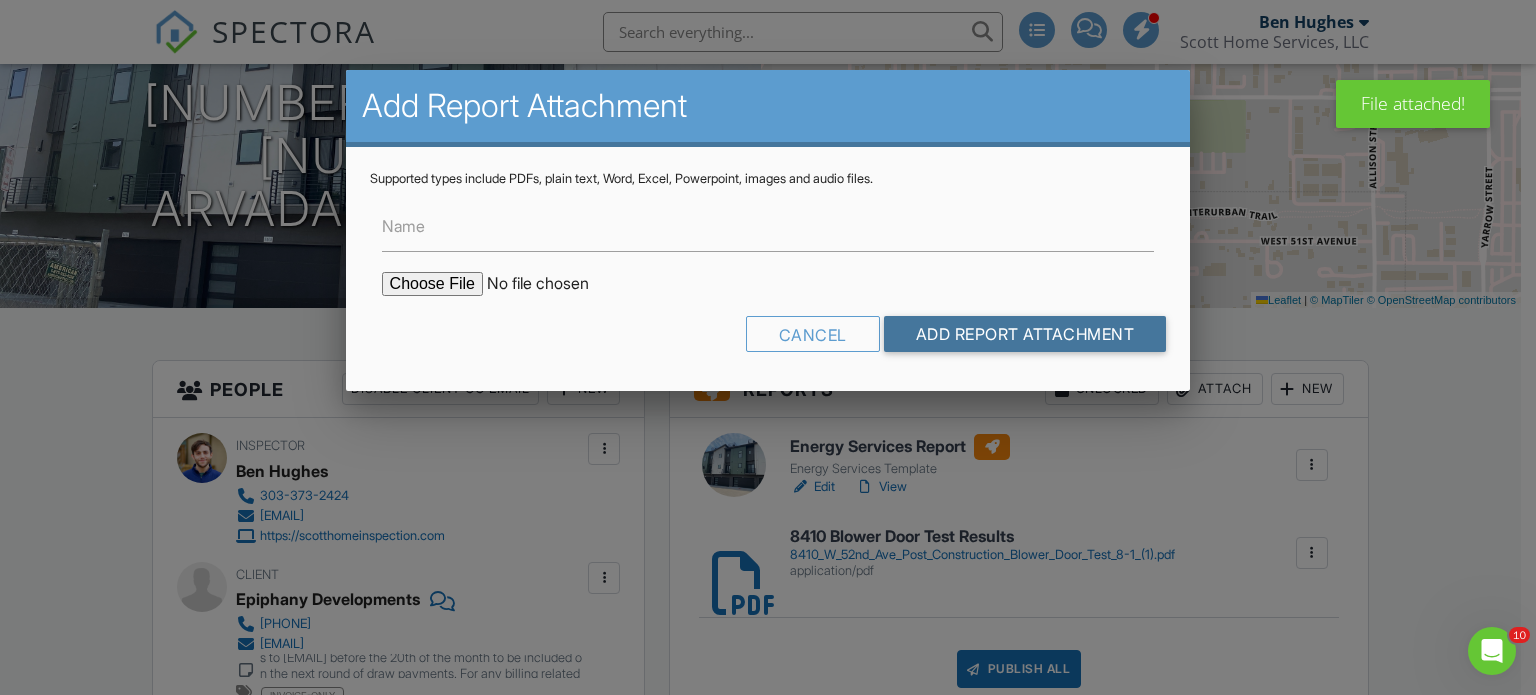 click on "Add Report Attachment" at bounding box center [1025, 334] 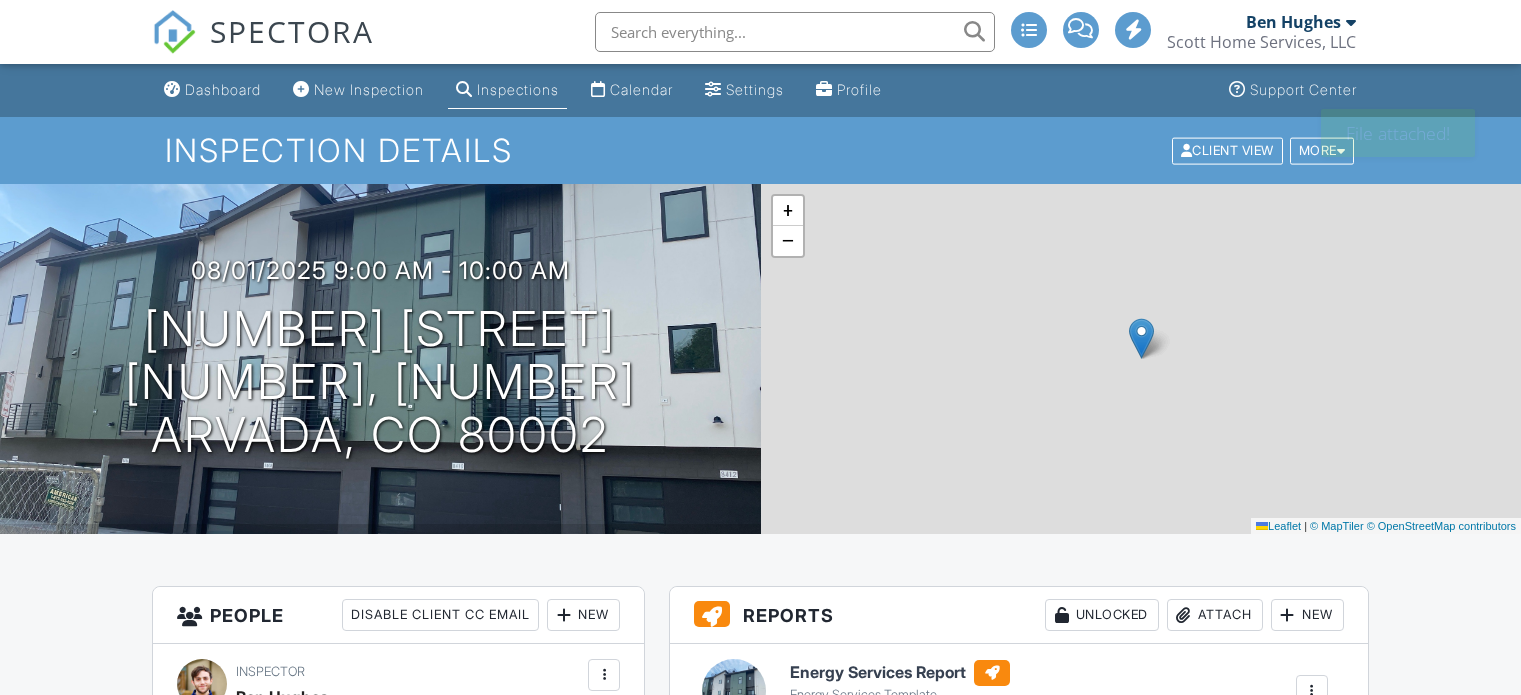 scroll, scrollTop: 296, scrollLeft: 0, axis: vertical 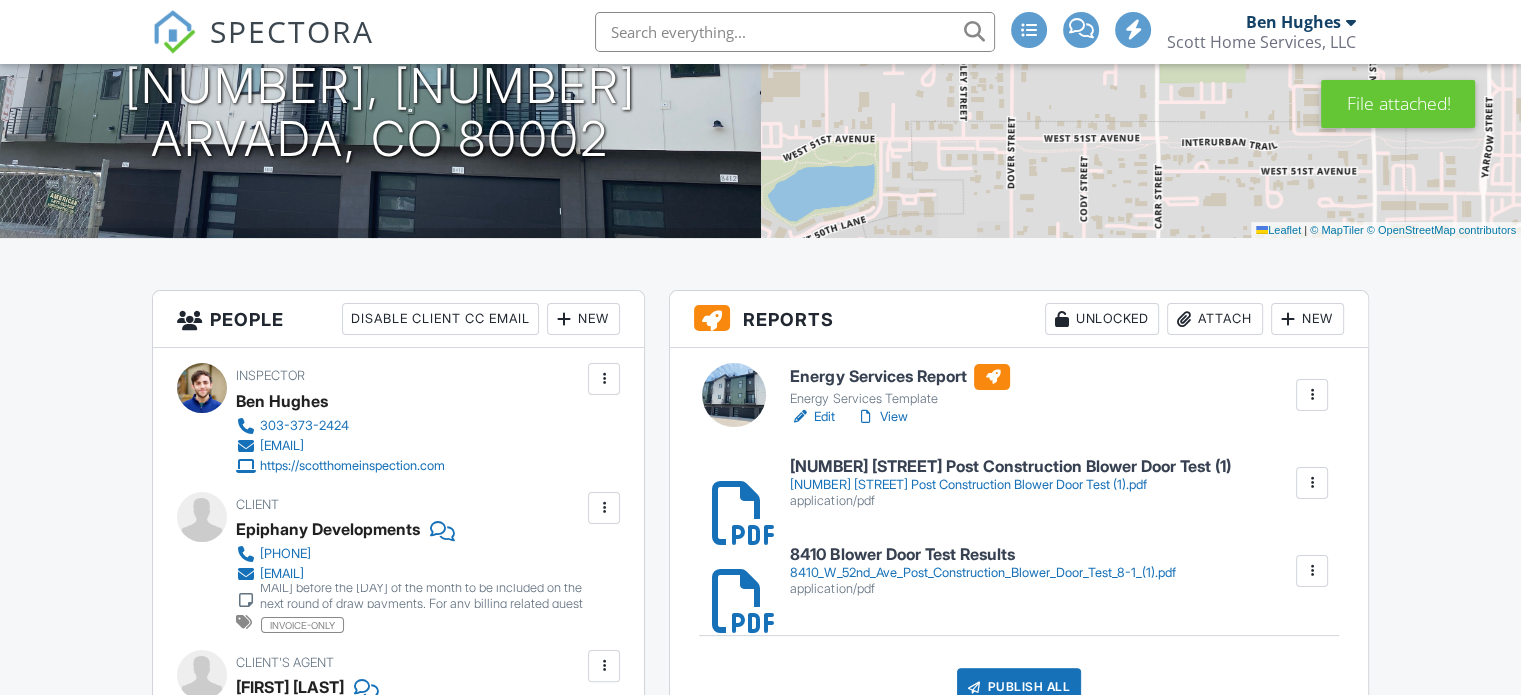 click on "View" at bounding box center (881, 417) 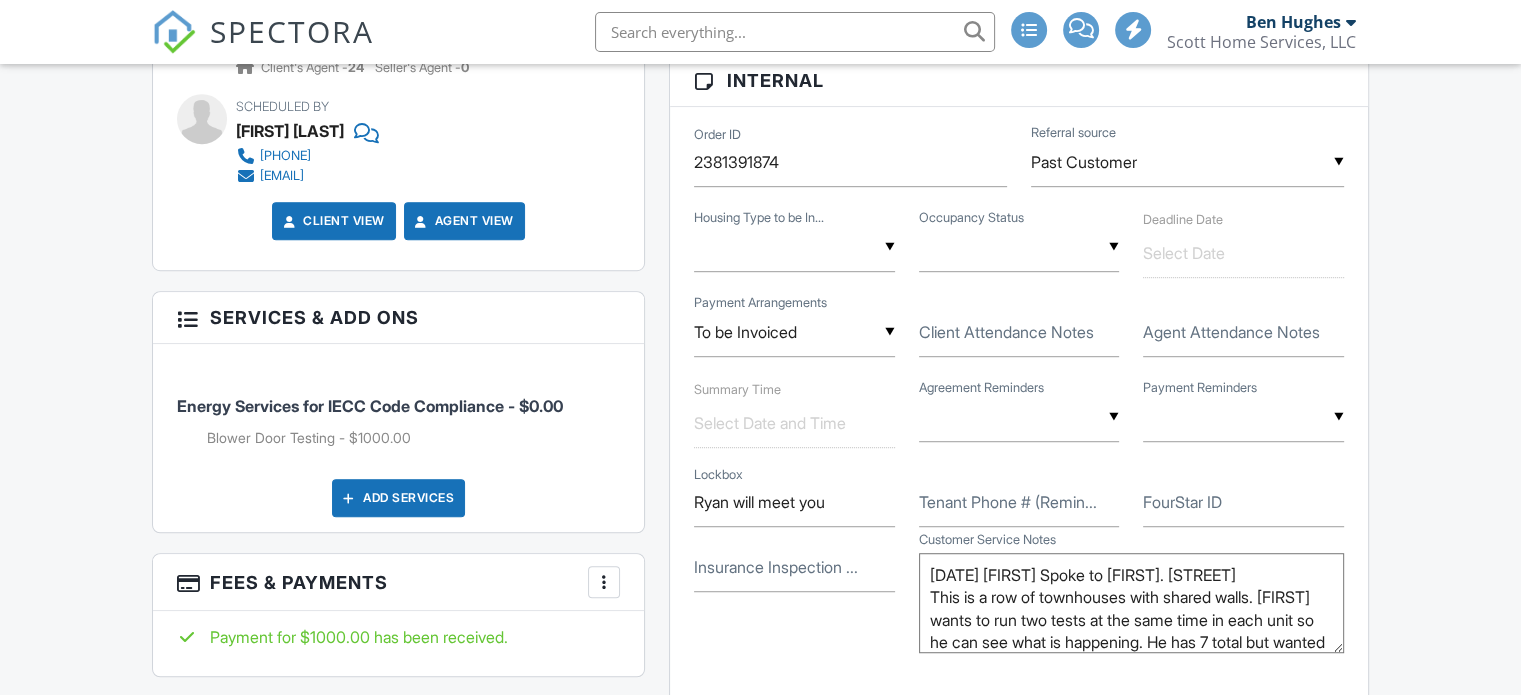 scroll, scrollTop: 1663, scrollLeft: 0, axis: vertical 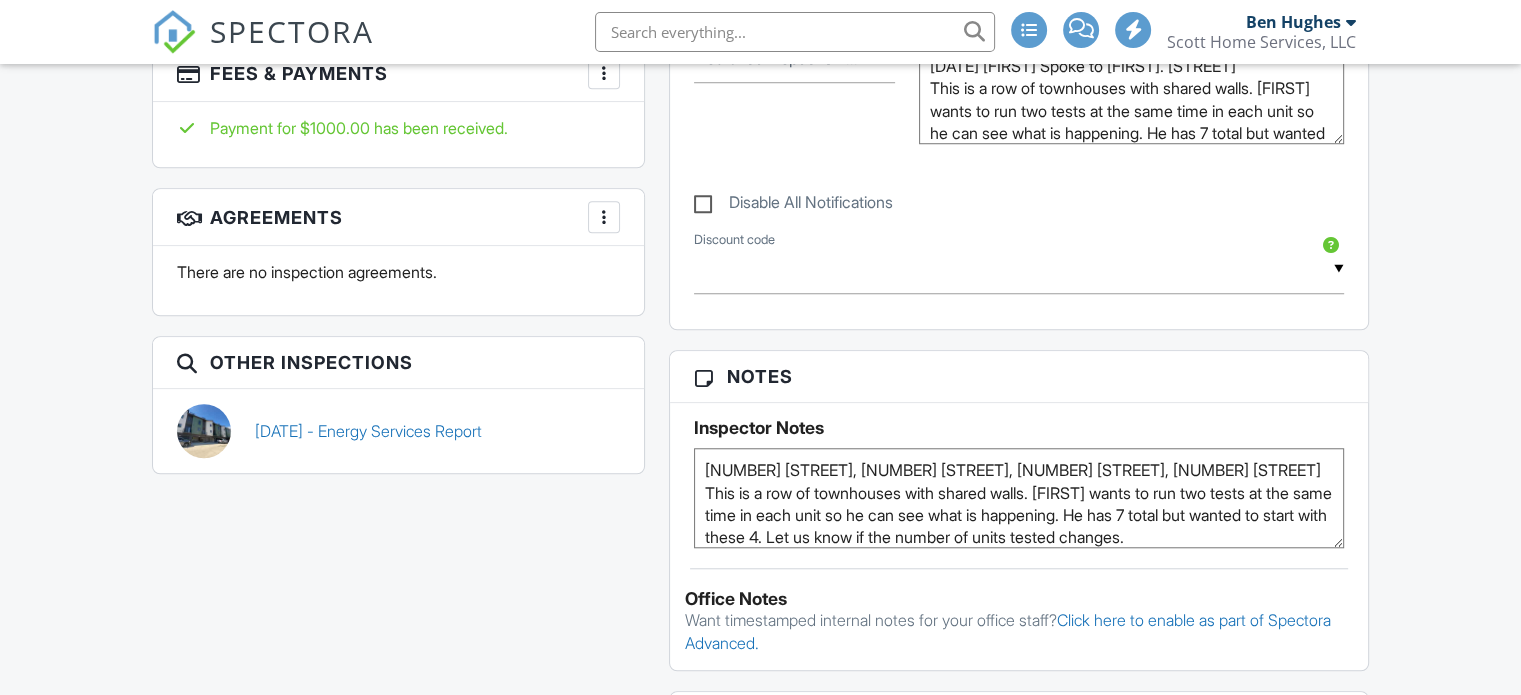 click on "[DATE] - Energy Services Report" at bounding box center (368, 431) 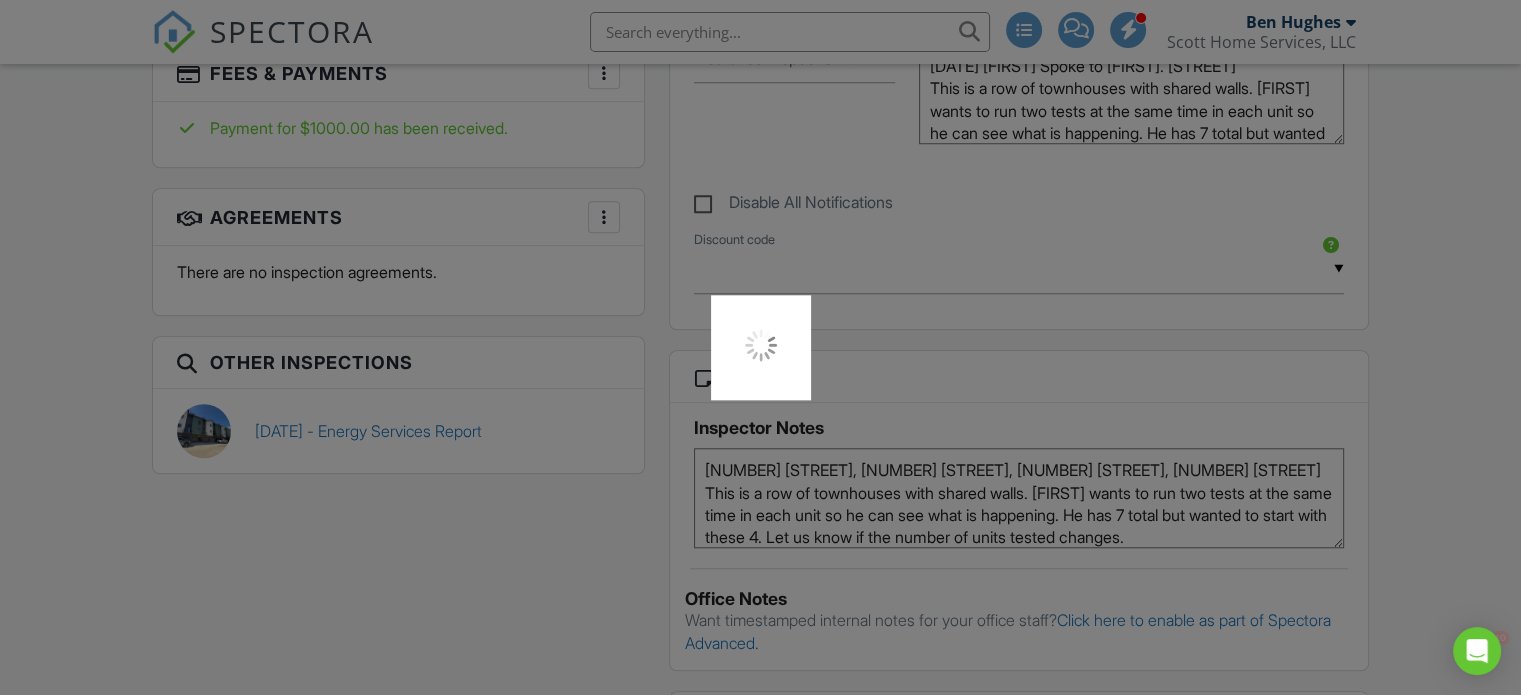scroll, scrollTop: 0, scrollLeft: 0, axis: both 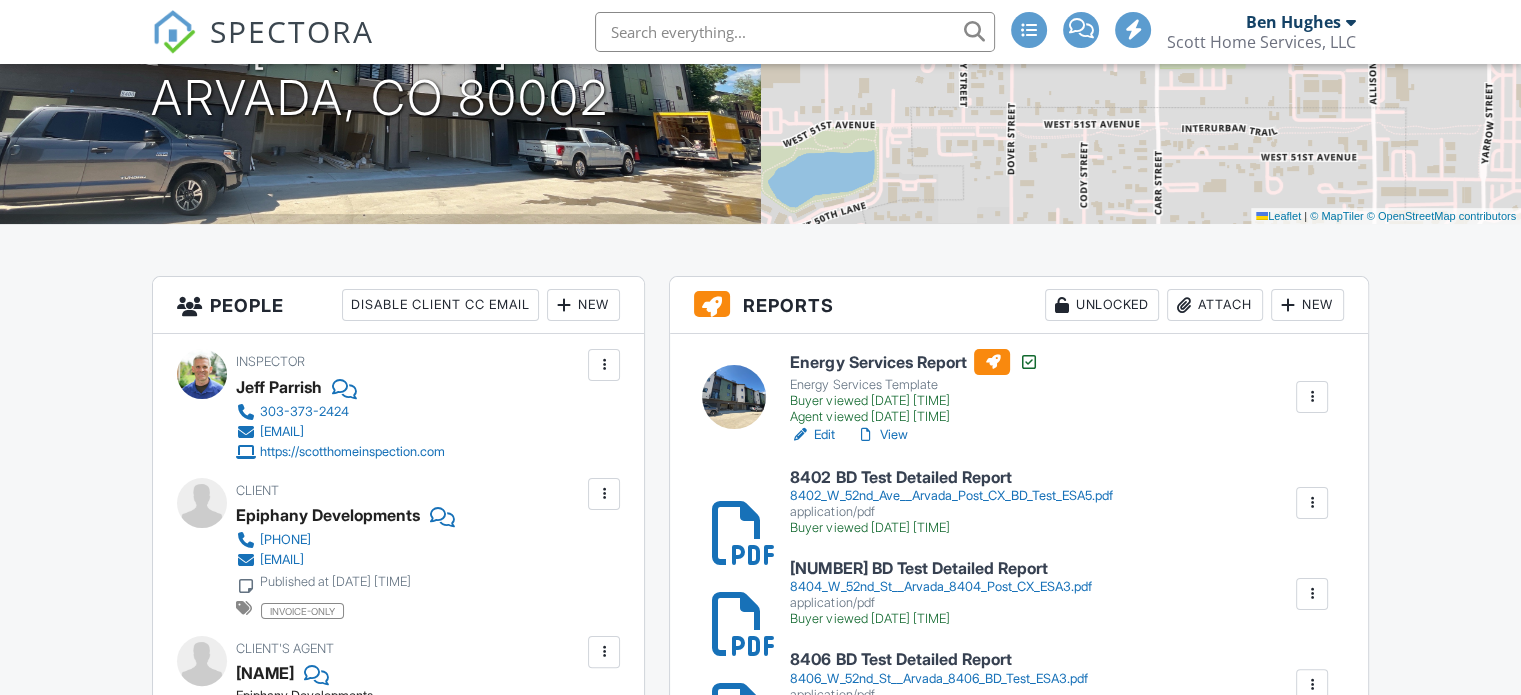 click on "View" at bounding box center (881, 435) 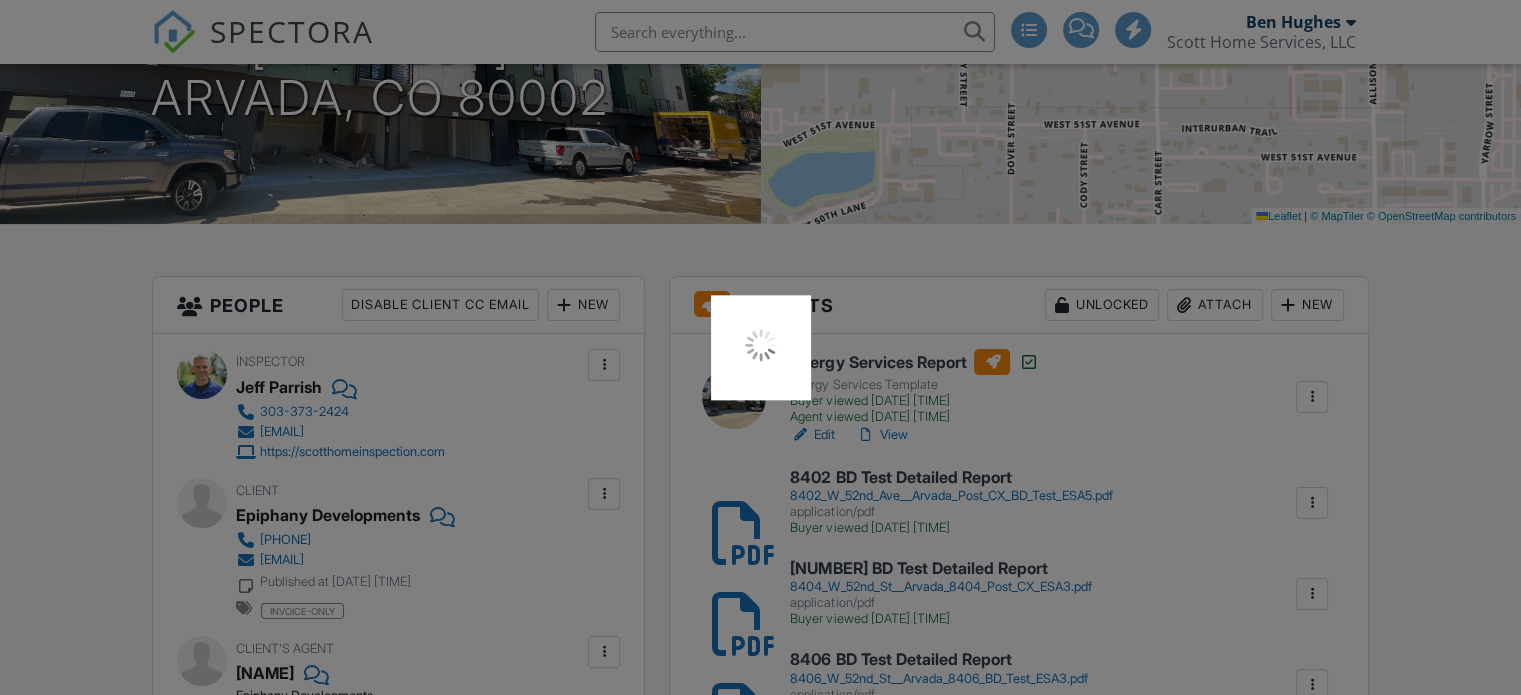 scroll, scrollTop: 0, scrollLeft: 0, axis: both 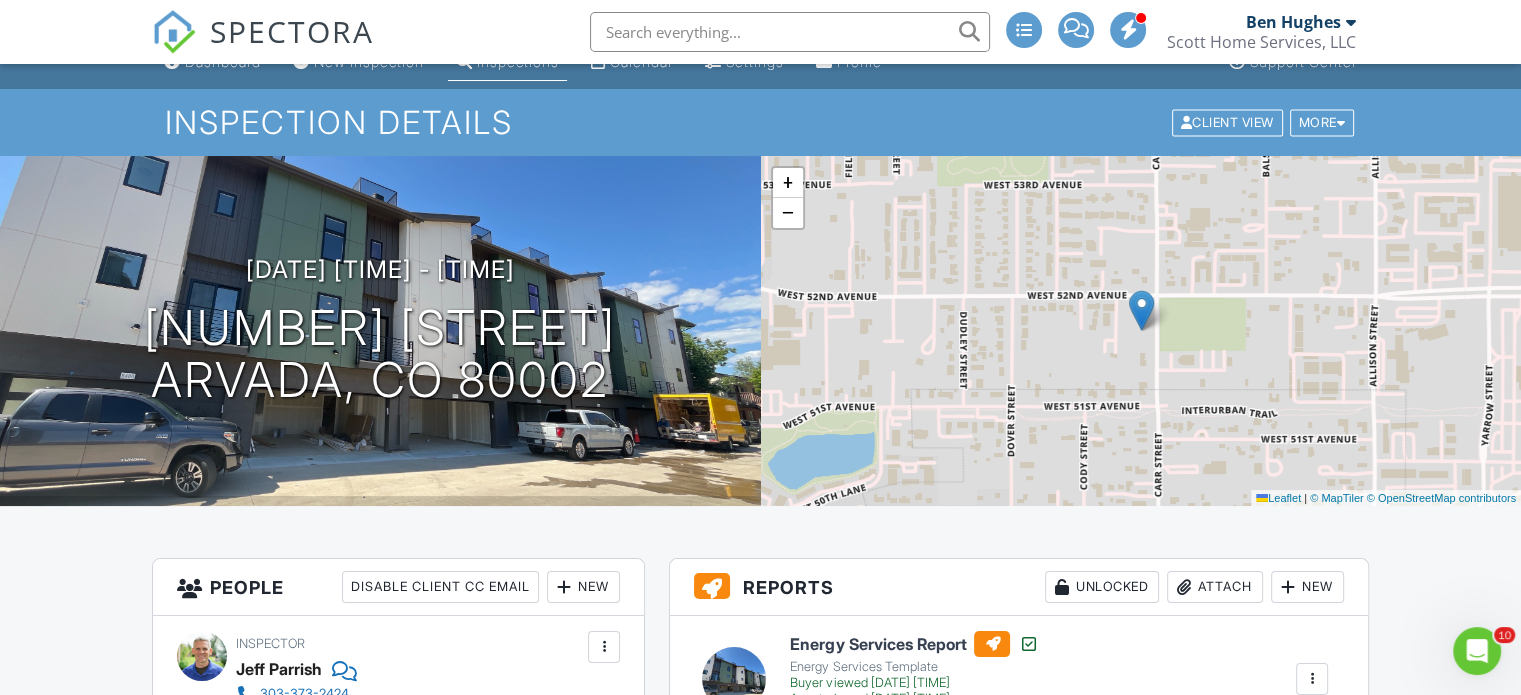 click at bounding box center (790, 32) 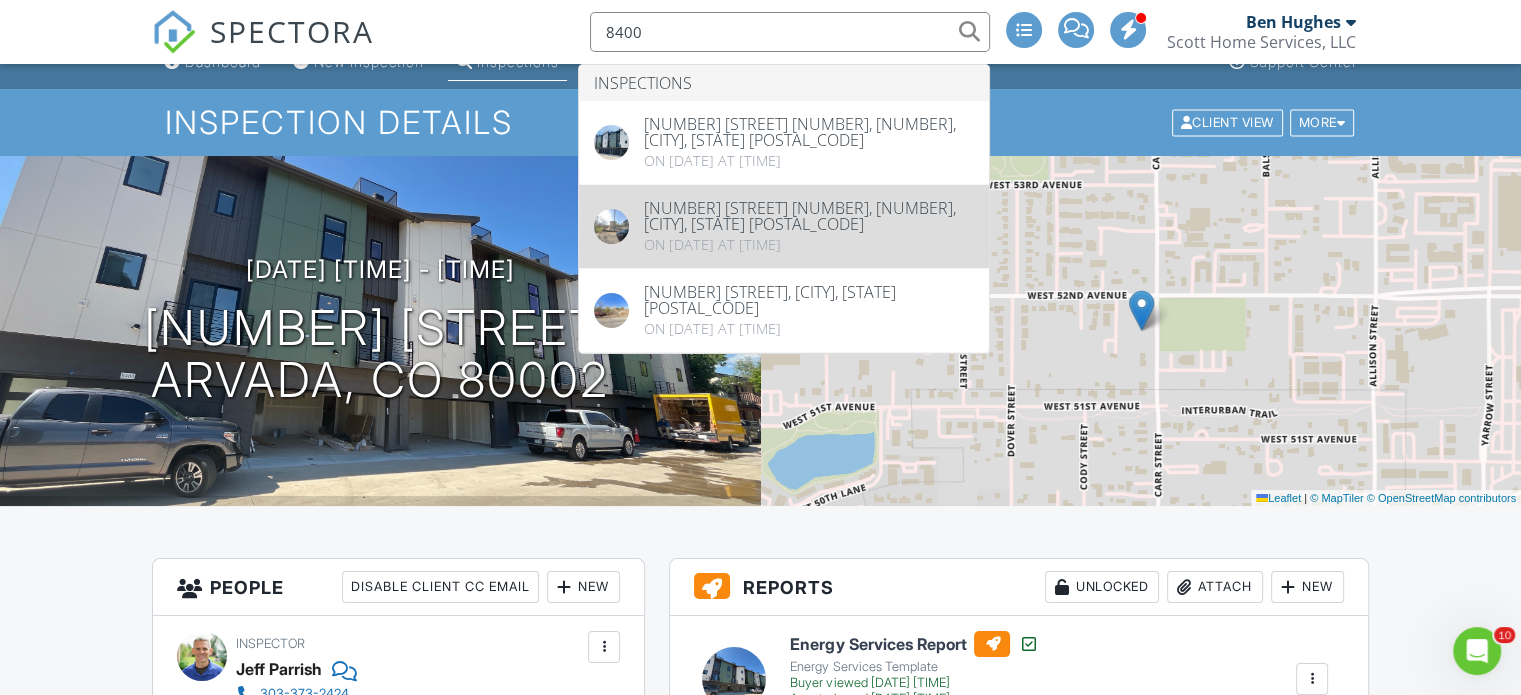 type on "8400" 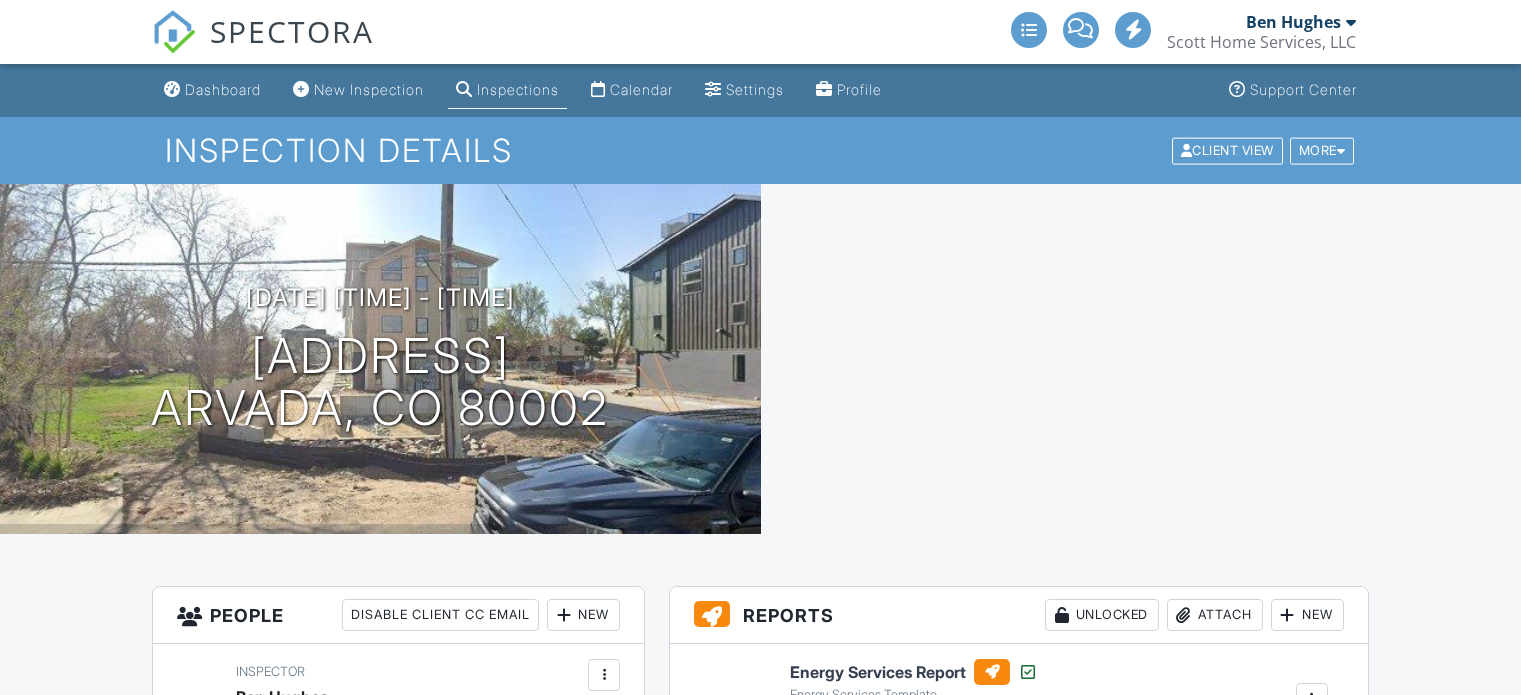 click on "View" at bounding box center [881, 729] 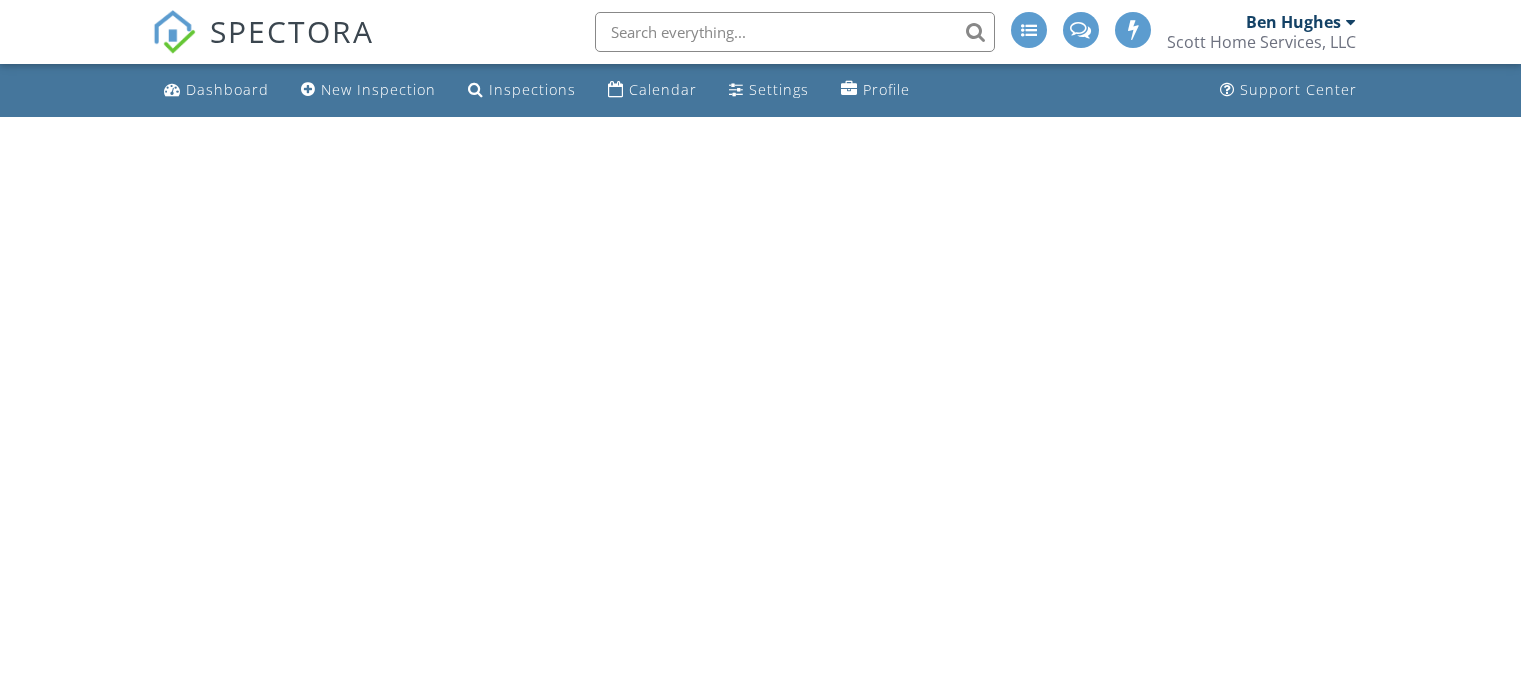scroll, scrollTop: 0, scrollLeft: 0, axis: both 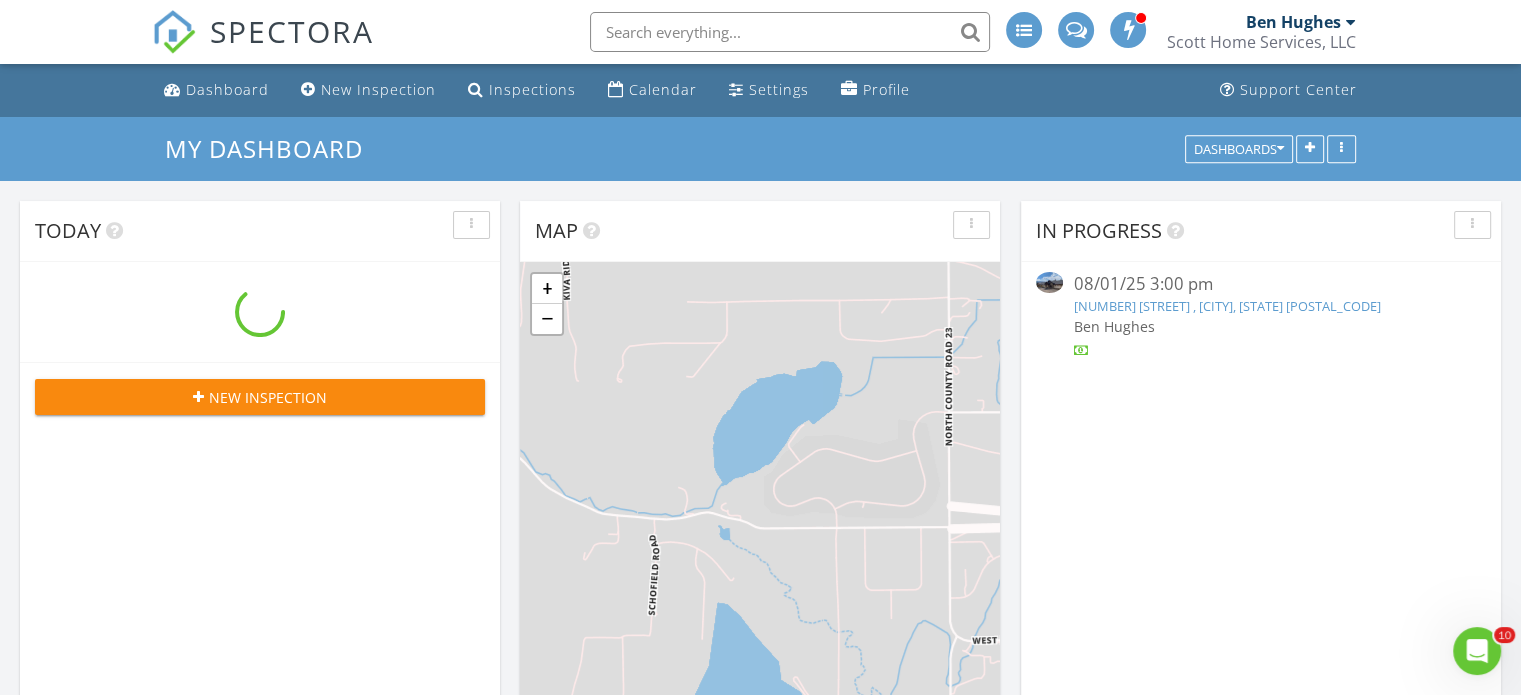 click on "[NUMBER] [STREET] , [CITY], [STATE] [POSTAL_CODE]" at bounding box center [1226, 306] 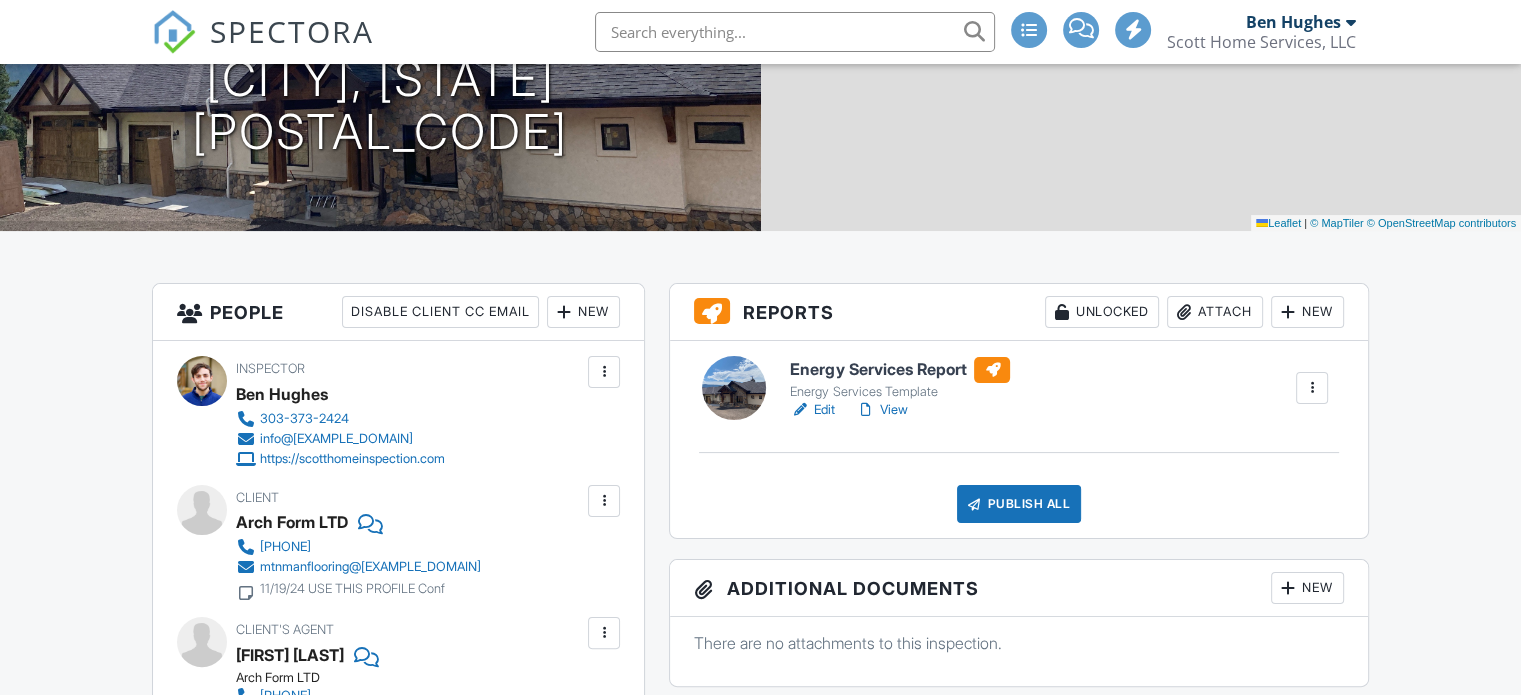 scroll, scrollTop: 303, scrollLeft: 0, axis: vertical 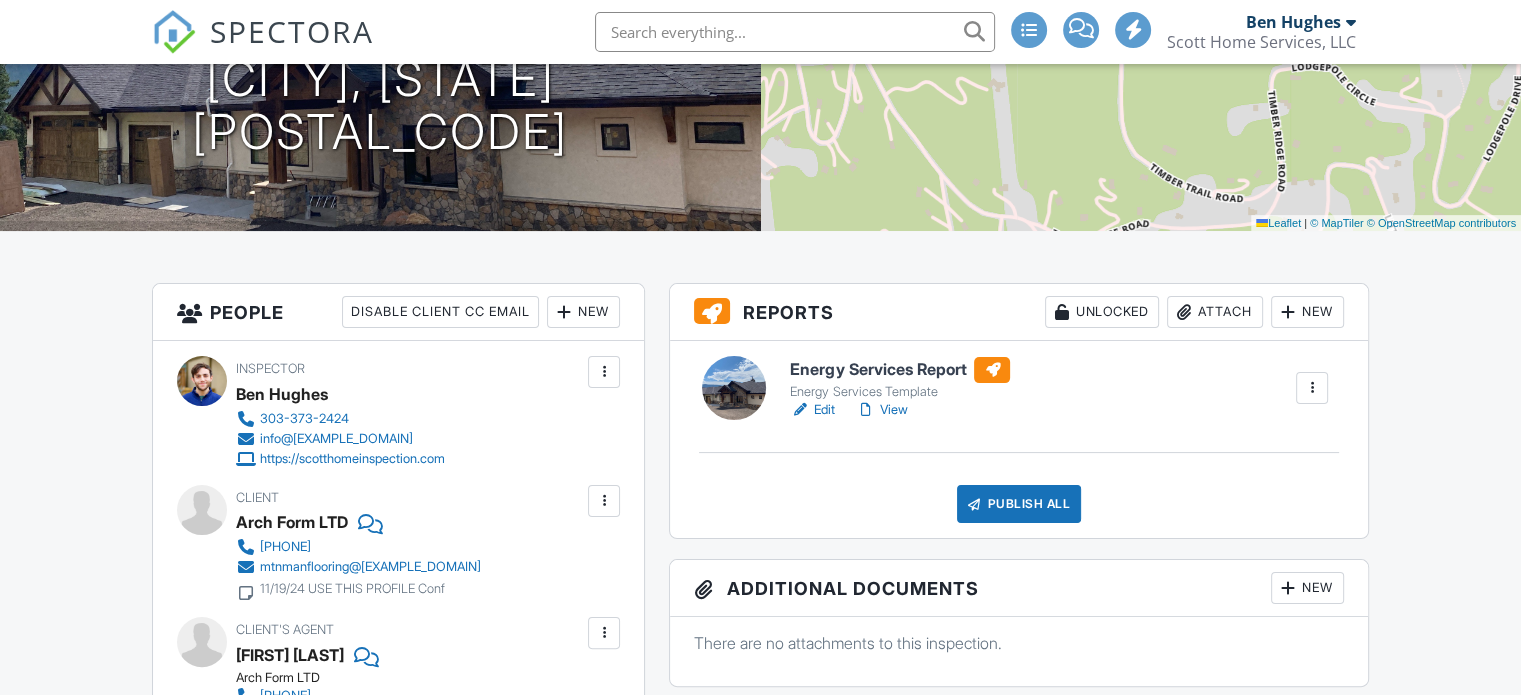 click on "Attach" at bounding box center (1215, 312) 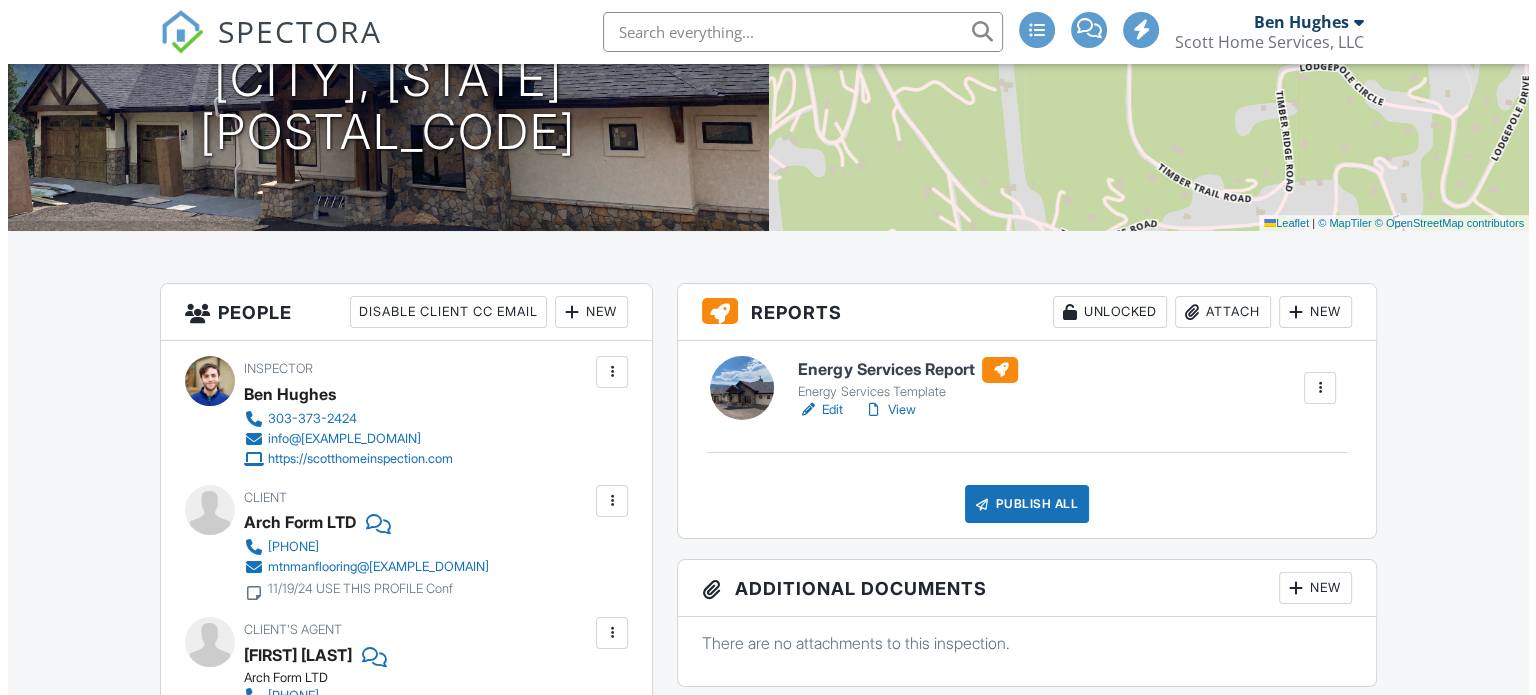 scroll, scrollTop: 235, scrollLeft: 0, axis: vertical 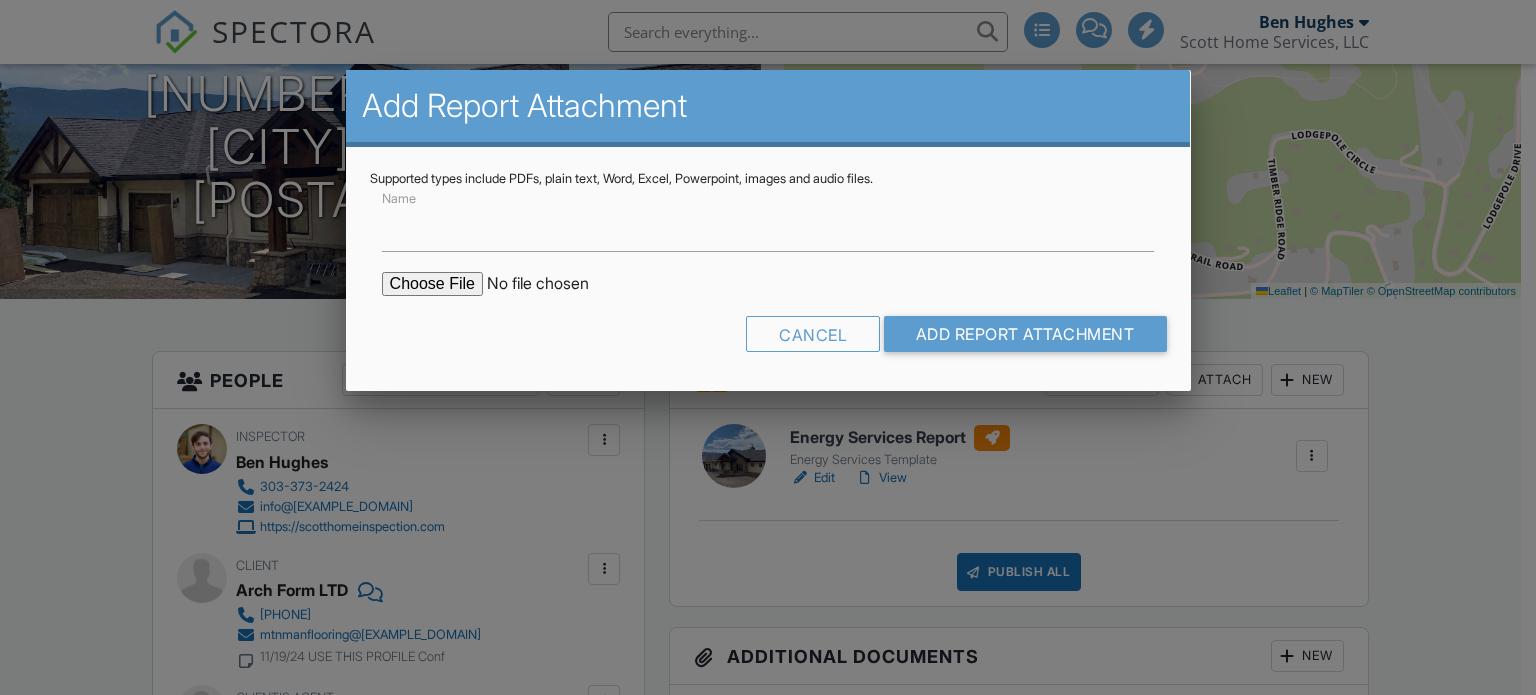 click on "Name" at bounding box center [768, 219] 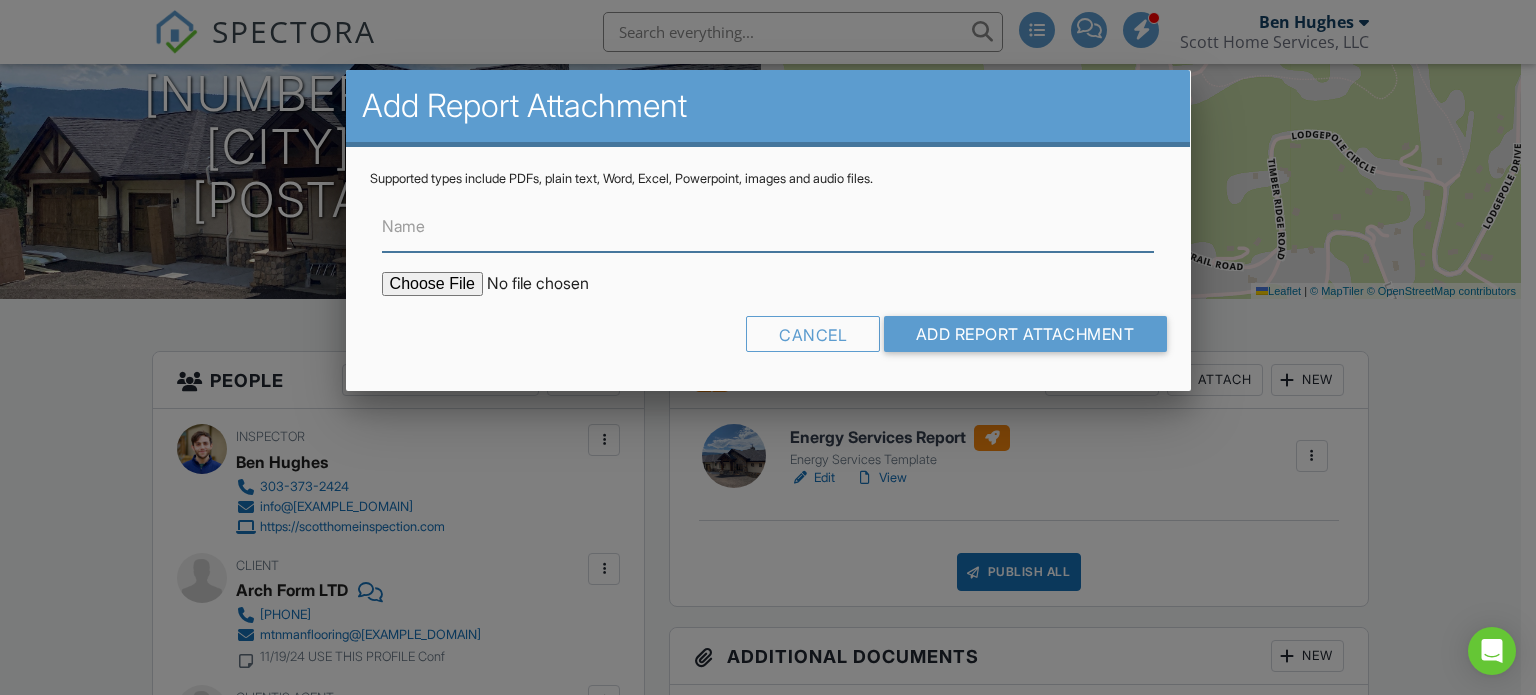 click on "Name" at bounding box center (768, 227) 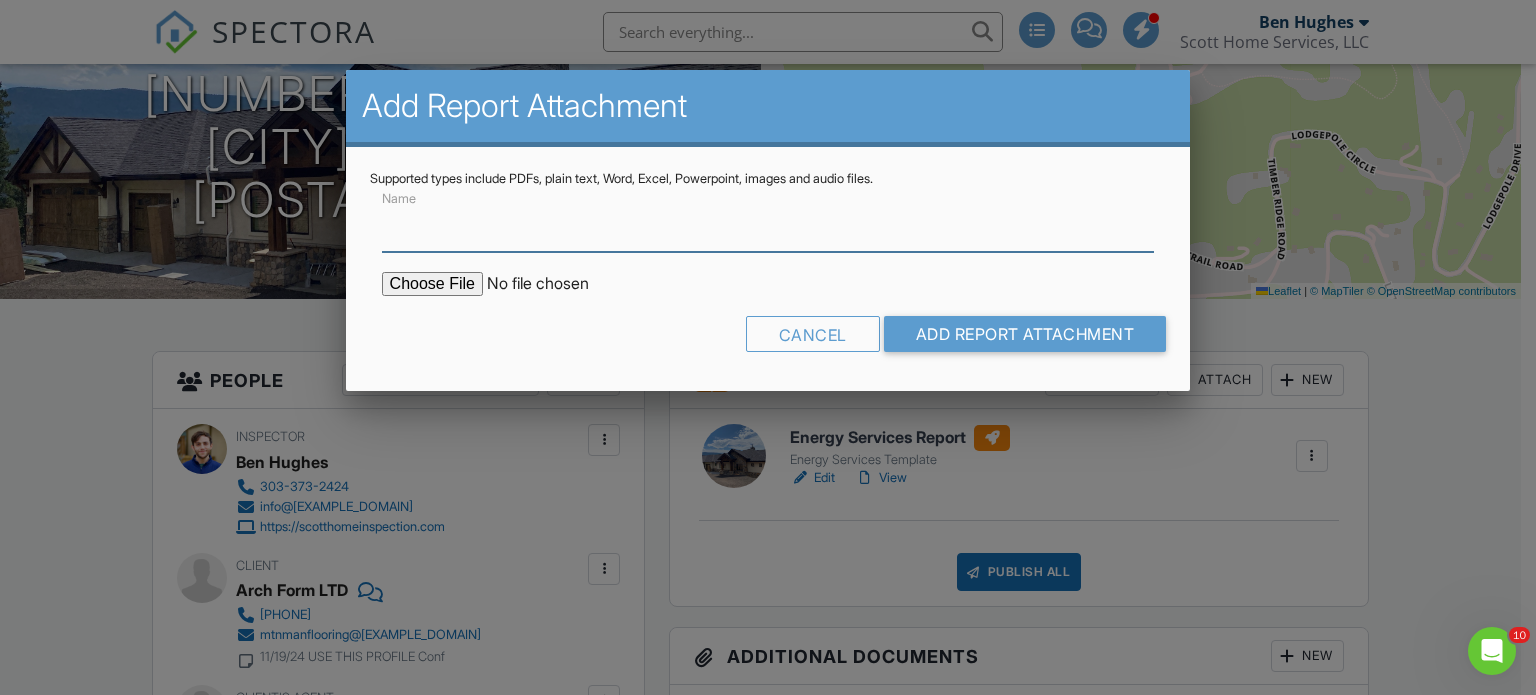 scroll, scrollTop: 0, scrollLeft: 0, axis: both 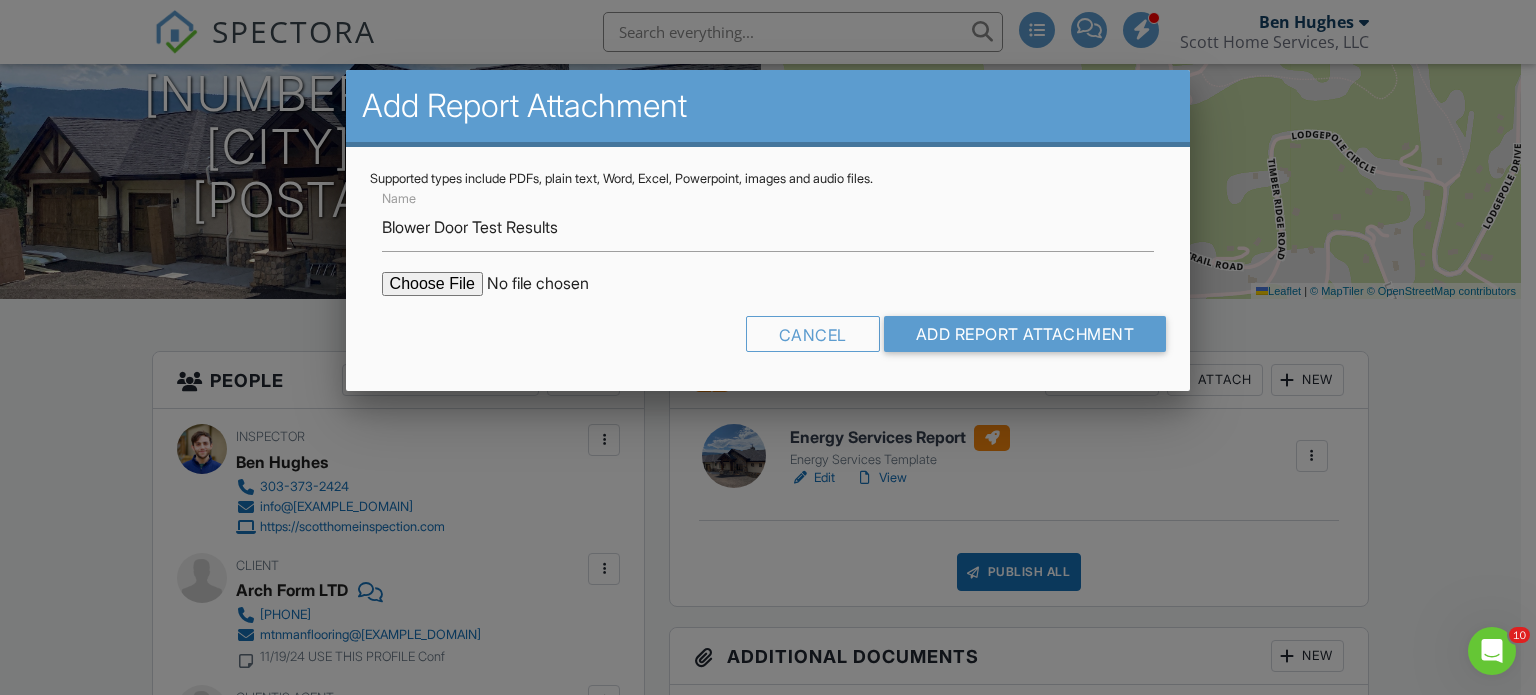 click at bounding box center [552, 284] 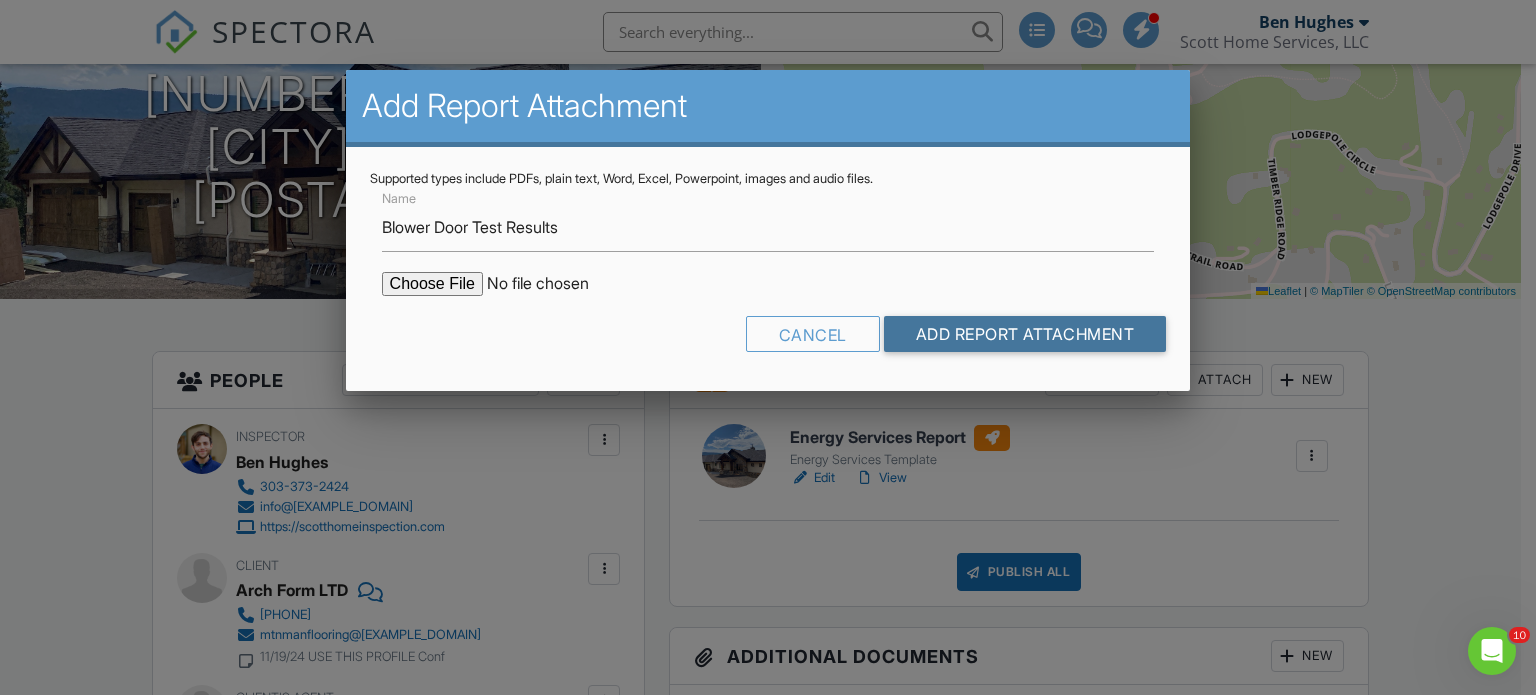 click on "Add Report Attachment" at bounding box center (1025, 334) 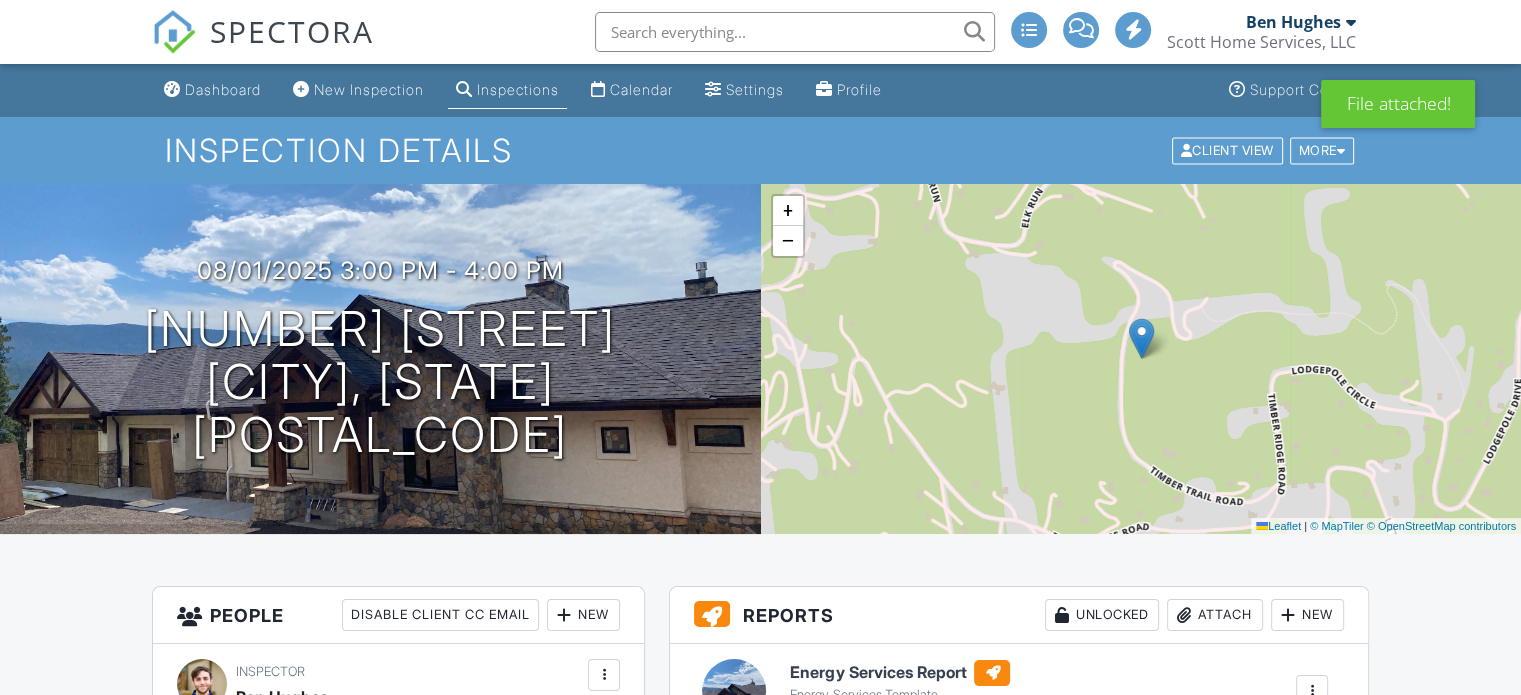 scroll, scrollTop: 408, scrollLeft: 0, axis: vertical 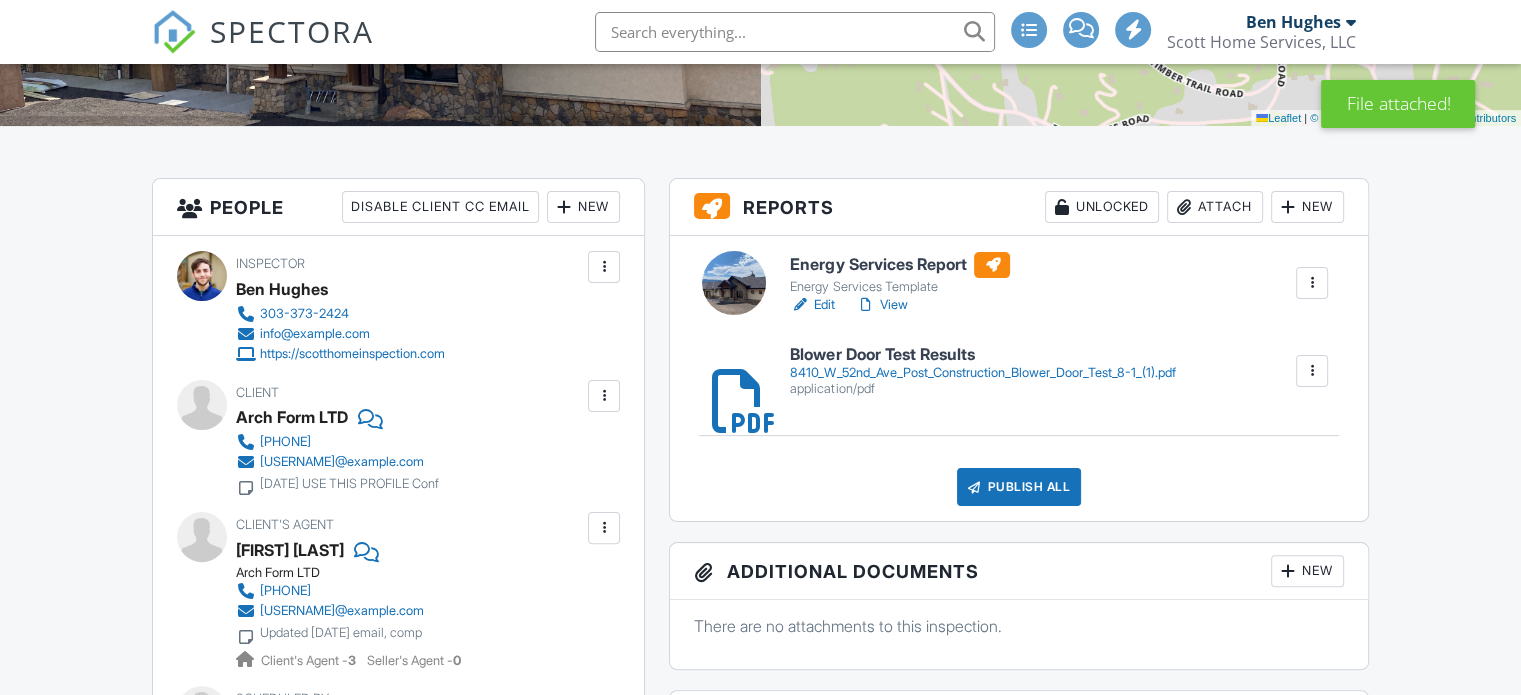 click at bounding box center (1312, 371) 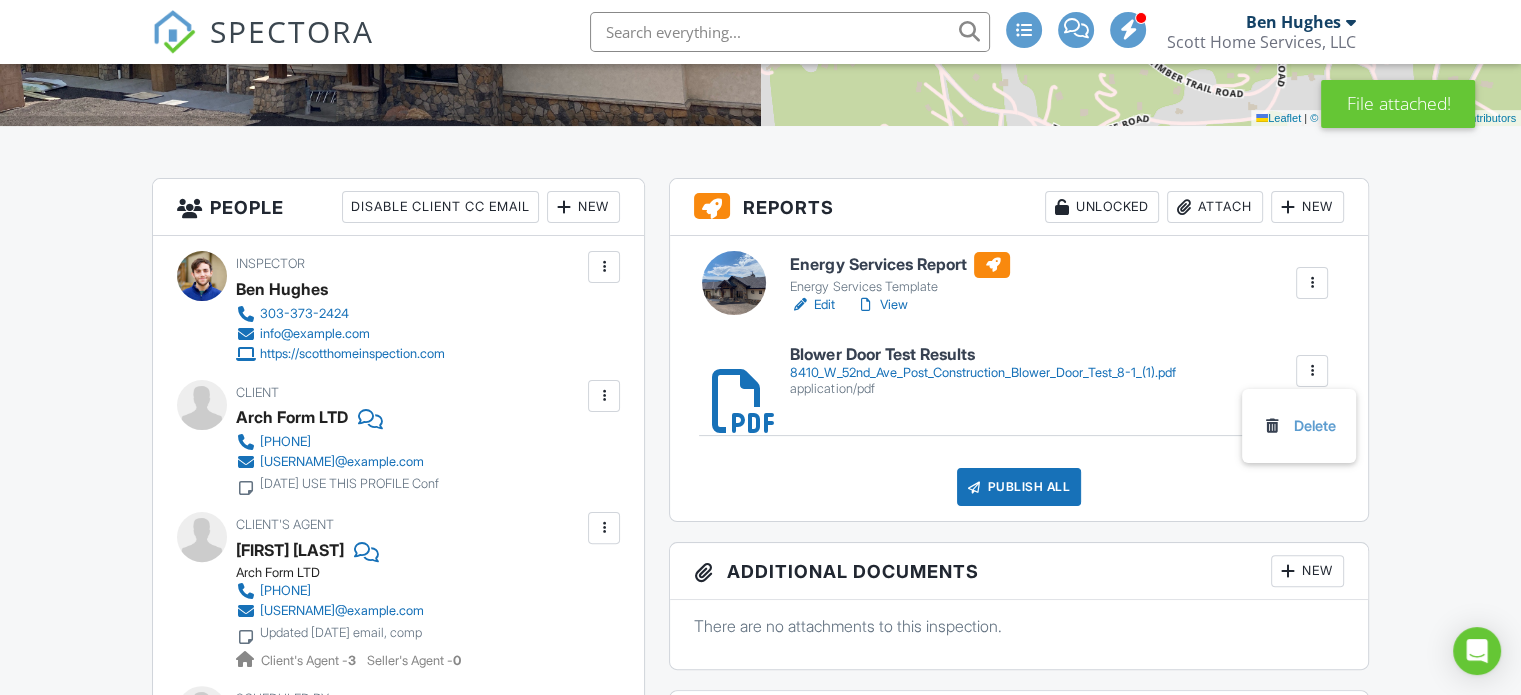 click on "Delete" at bounding box center (1299, 426) 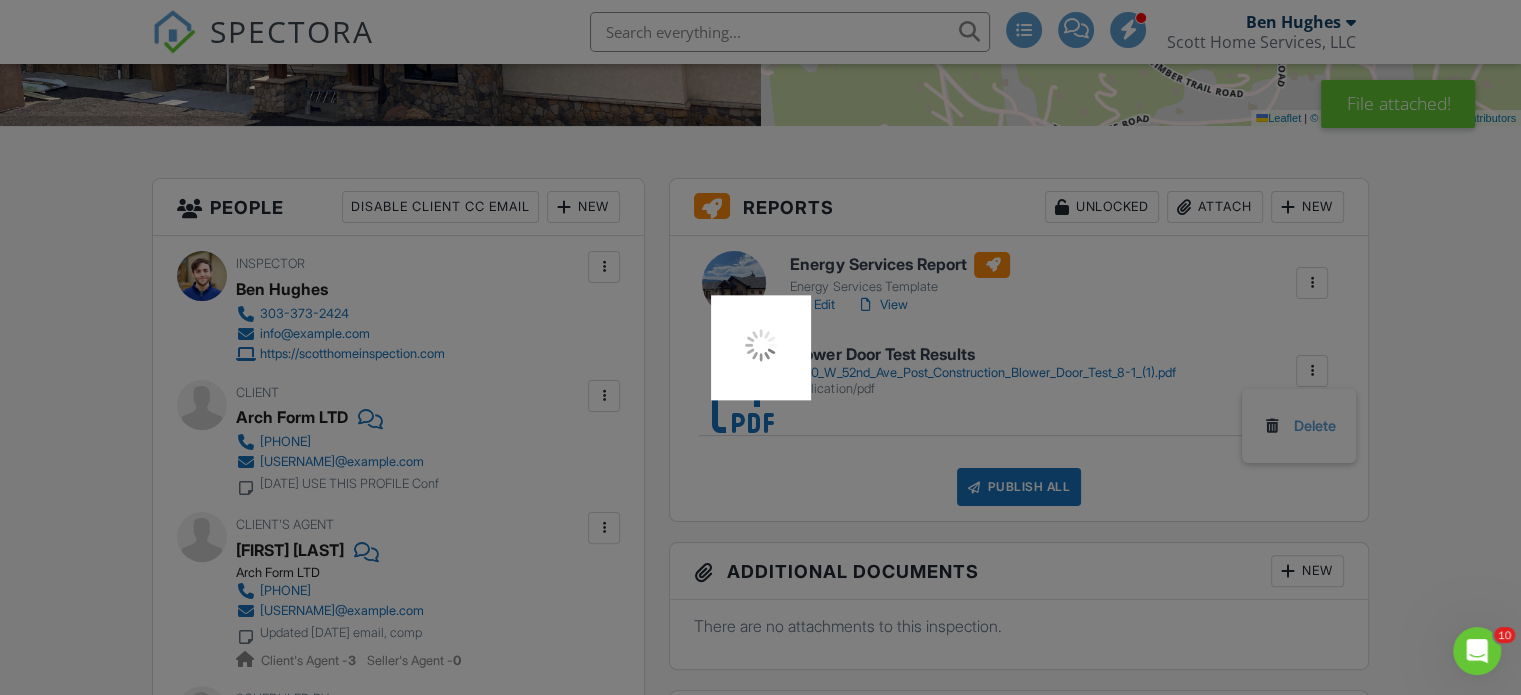 scroll, scrollTop: 0, scrollLeft: 0, axis: both 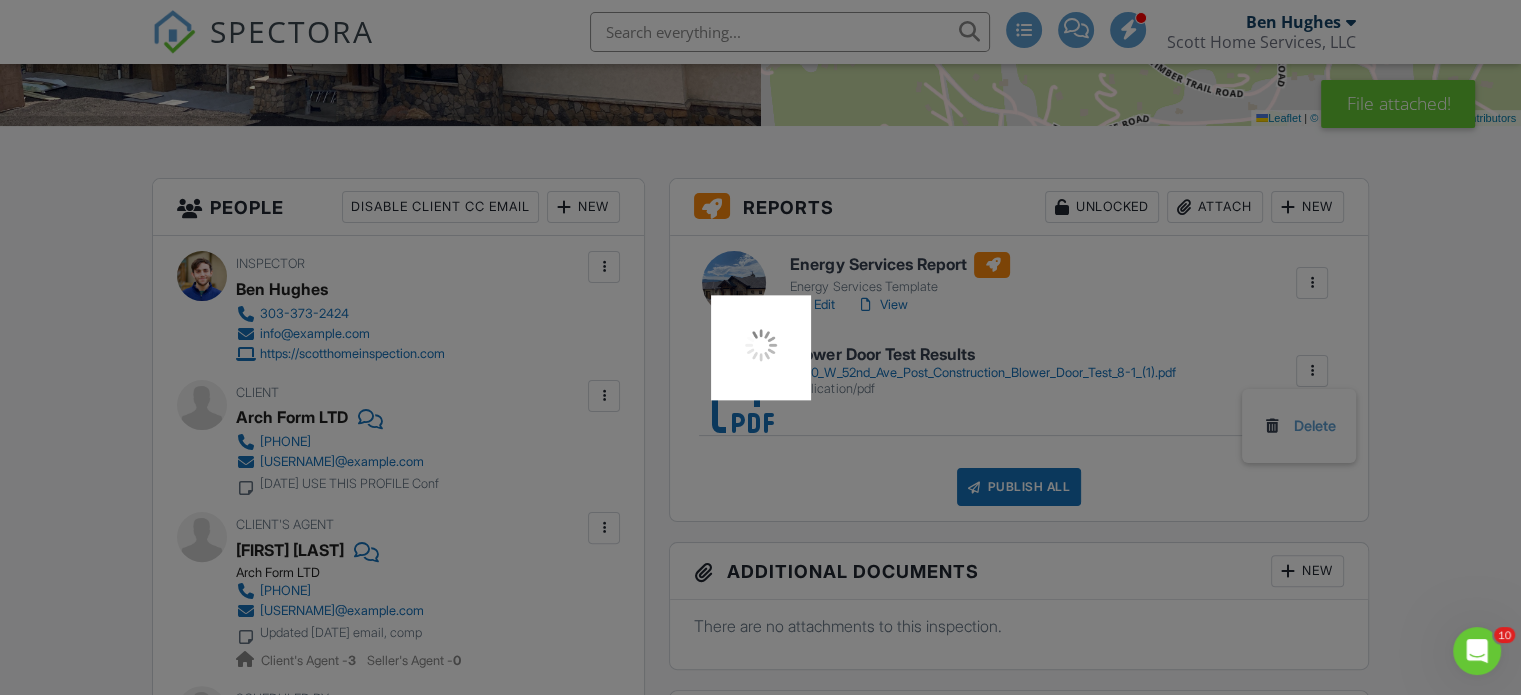drag, startPoint x: 1208, startPoint y: 211, endPoint x: 1235, endPoint y: 268, distance: 63.07139 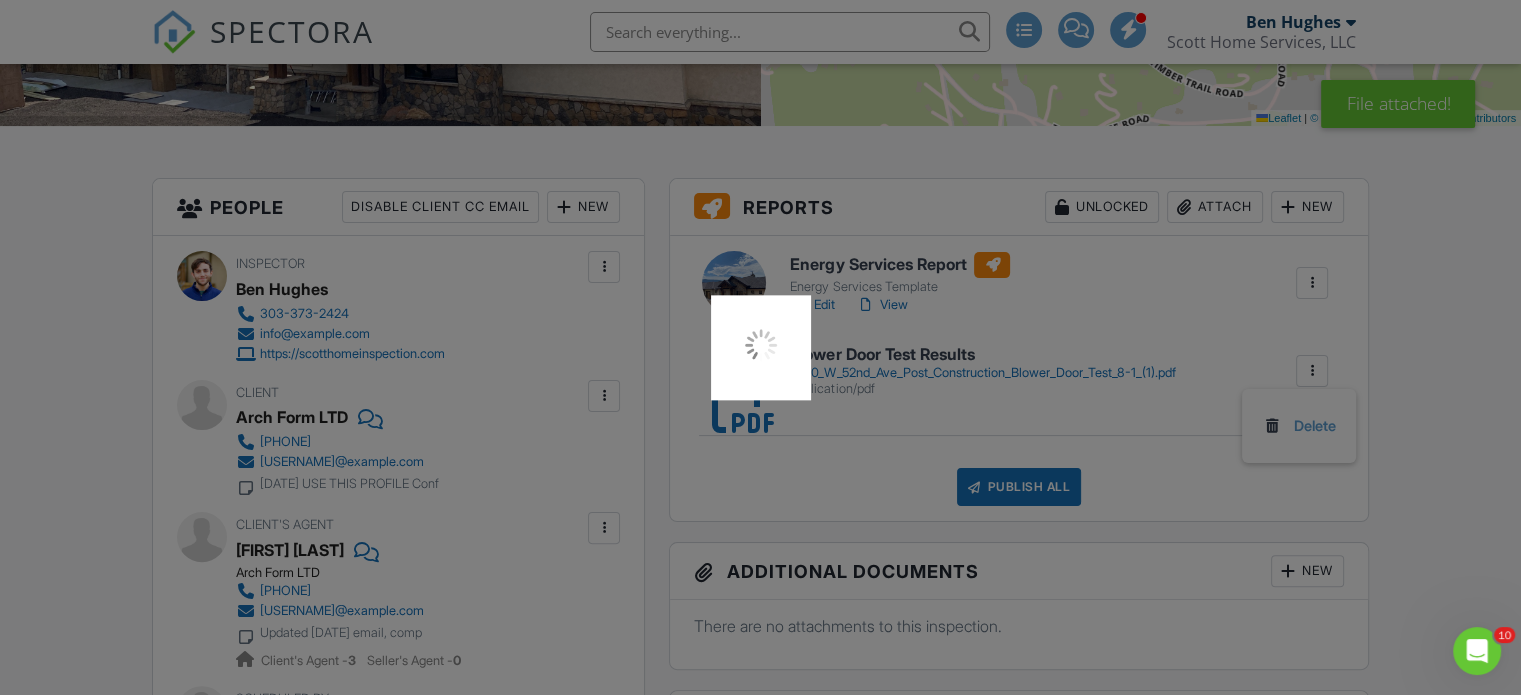 click at bounding box center (760, 347) 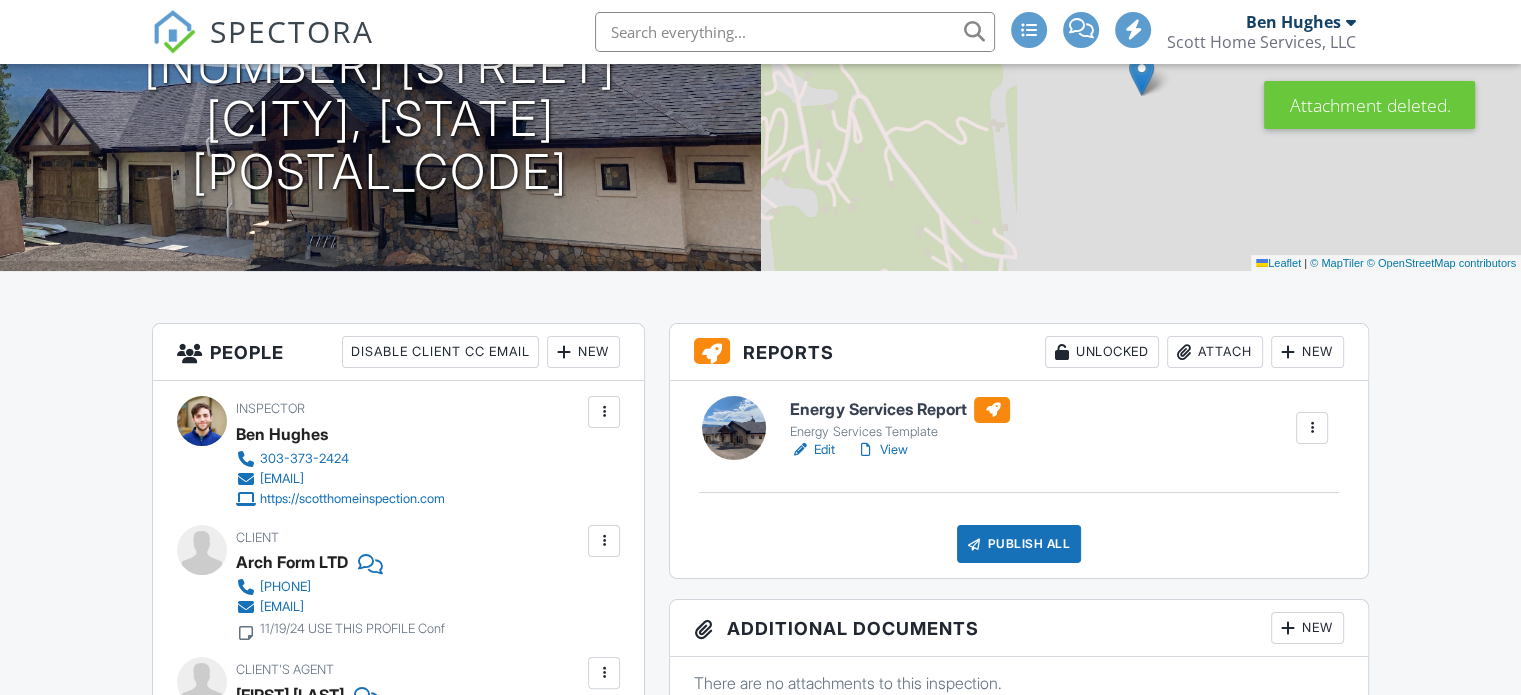 scroll, scrollTop: 263, scrollLeft: 0, axis: vertical 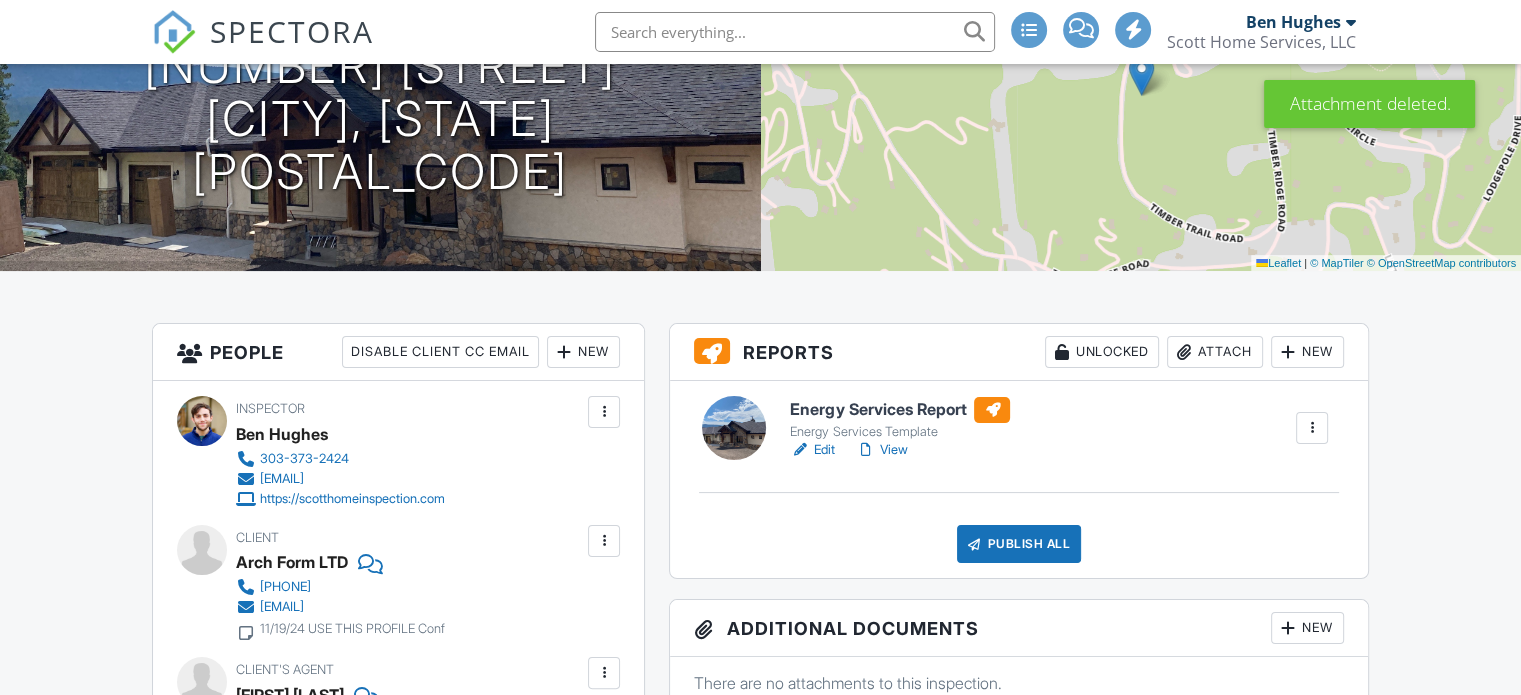 click on "Attach" at bounding box center (1215, 352) 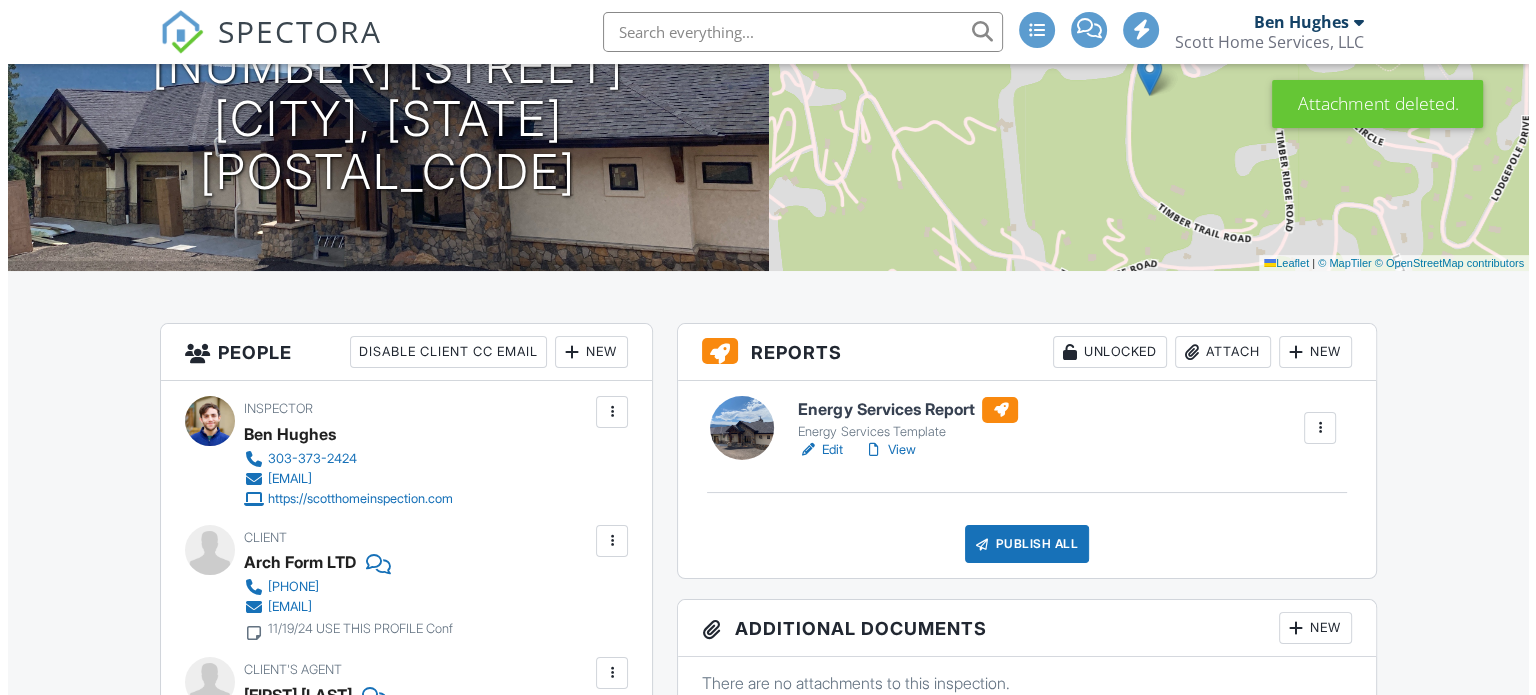 scroll, scrollTop: 0, scrollLeft: 0, axis: both 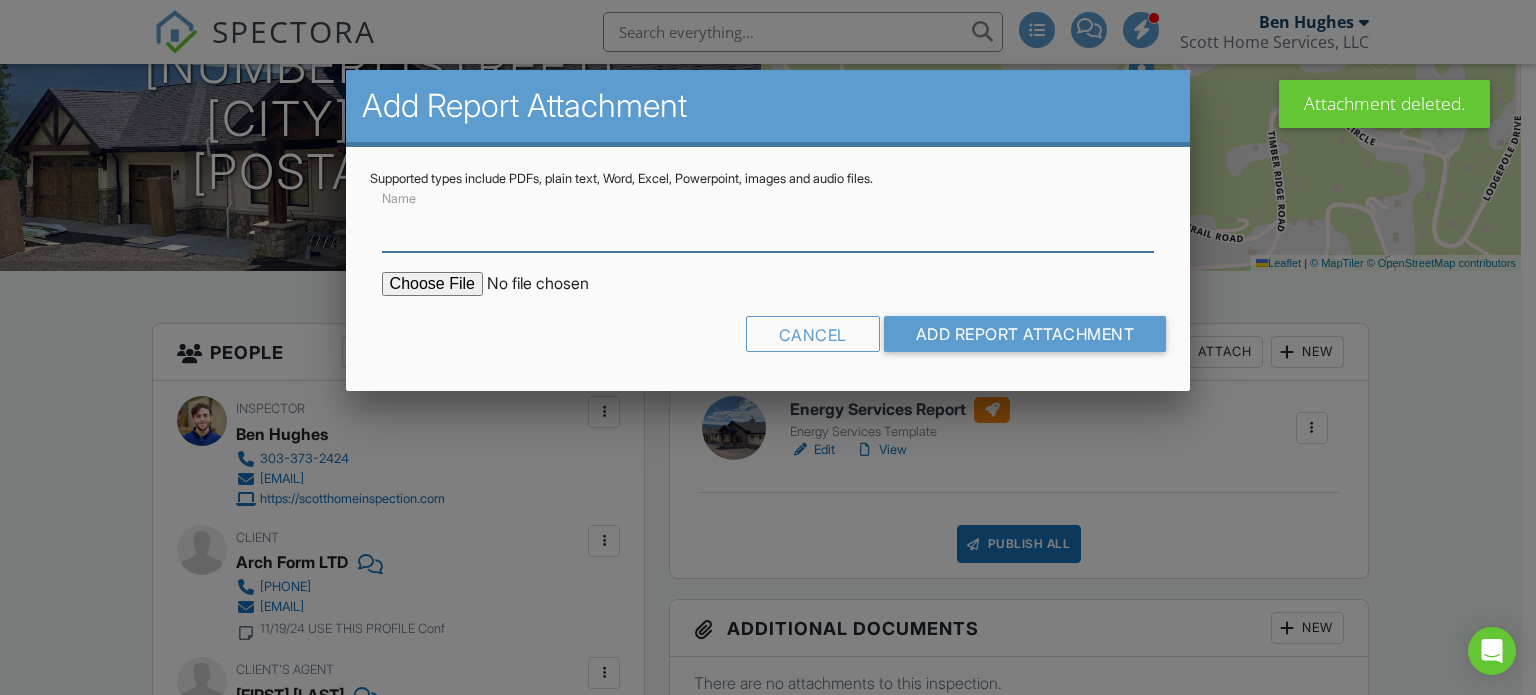 click on "Name" at bounding box center [768, 227] 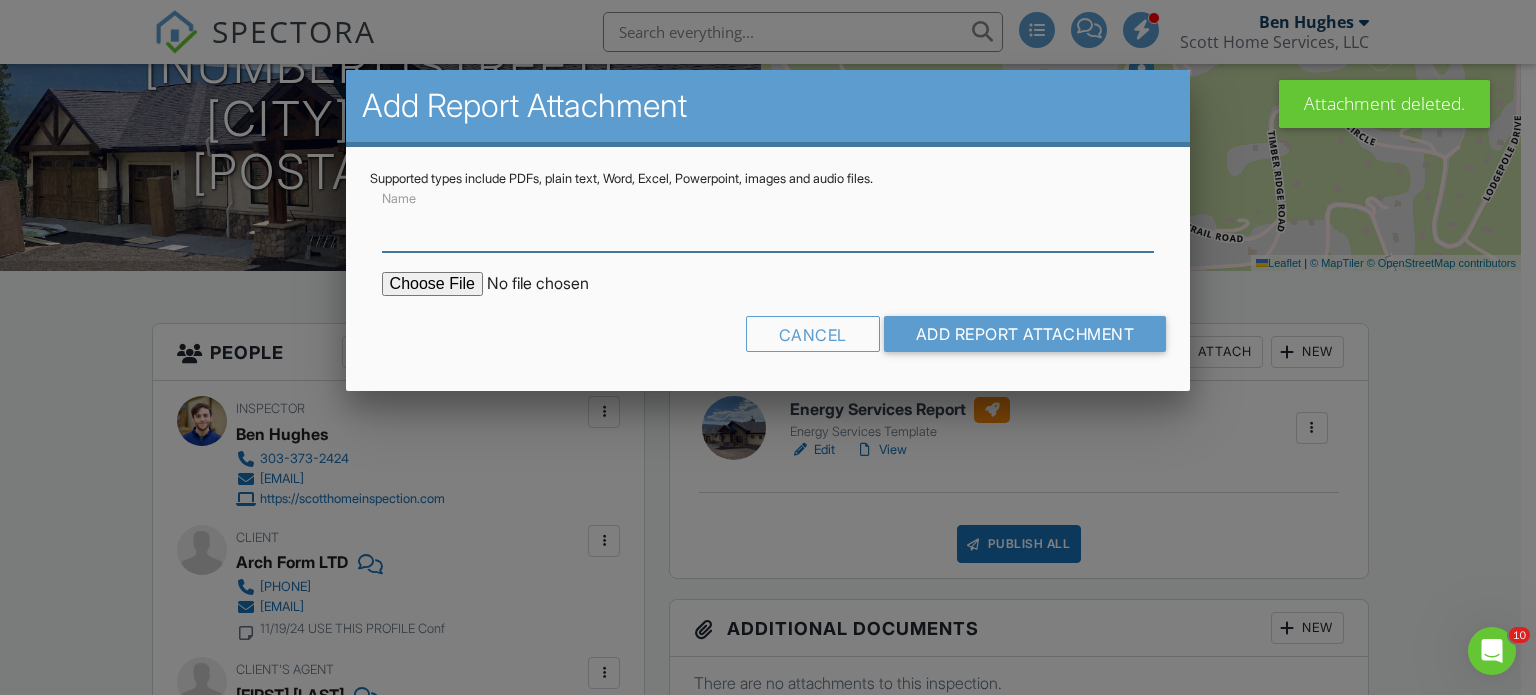 scroll, scrollTop: 0, scrollLeft: 0, axis: both 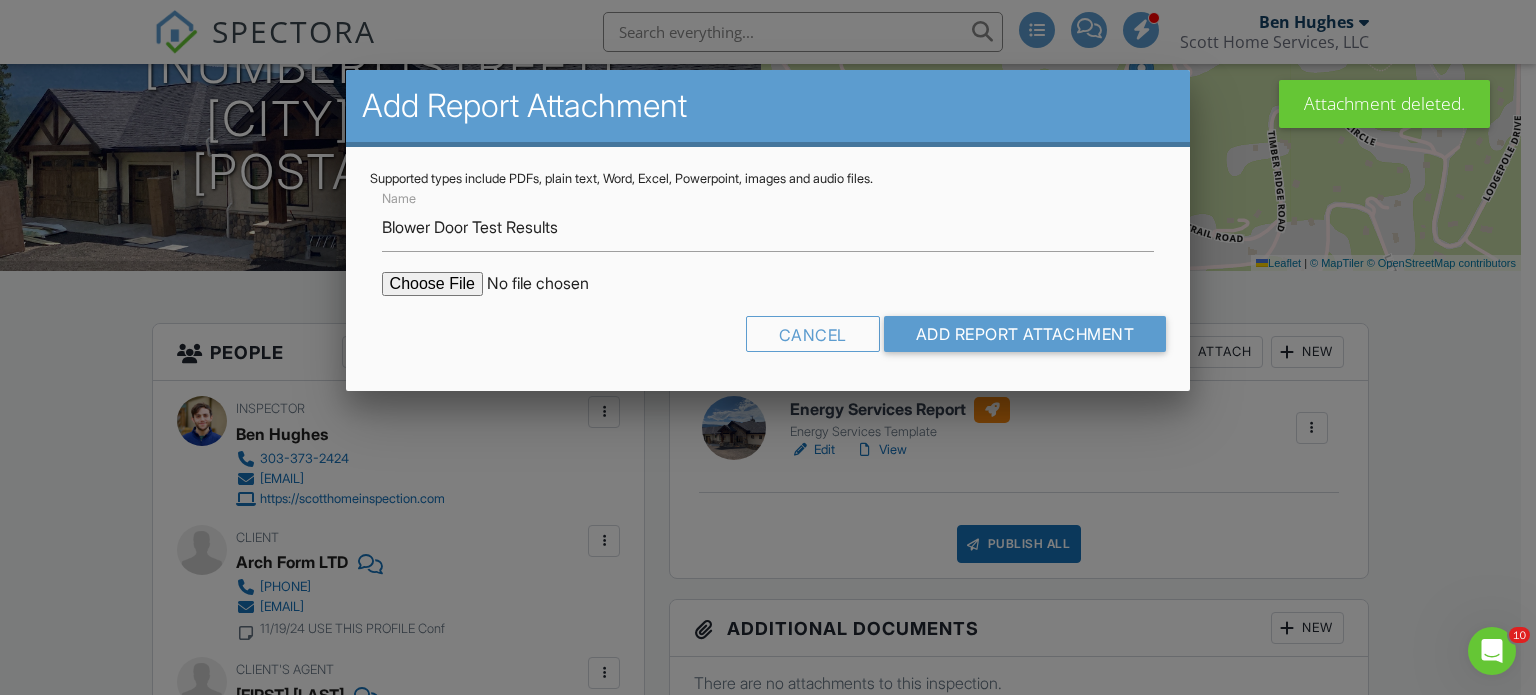 click at bounding box center [552, 284] 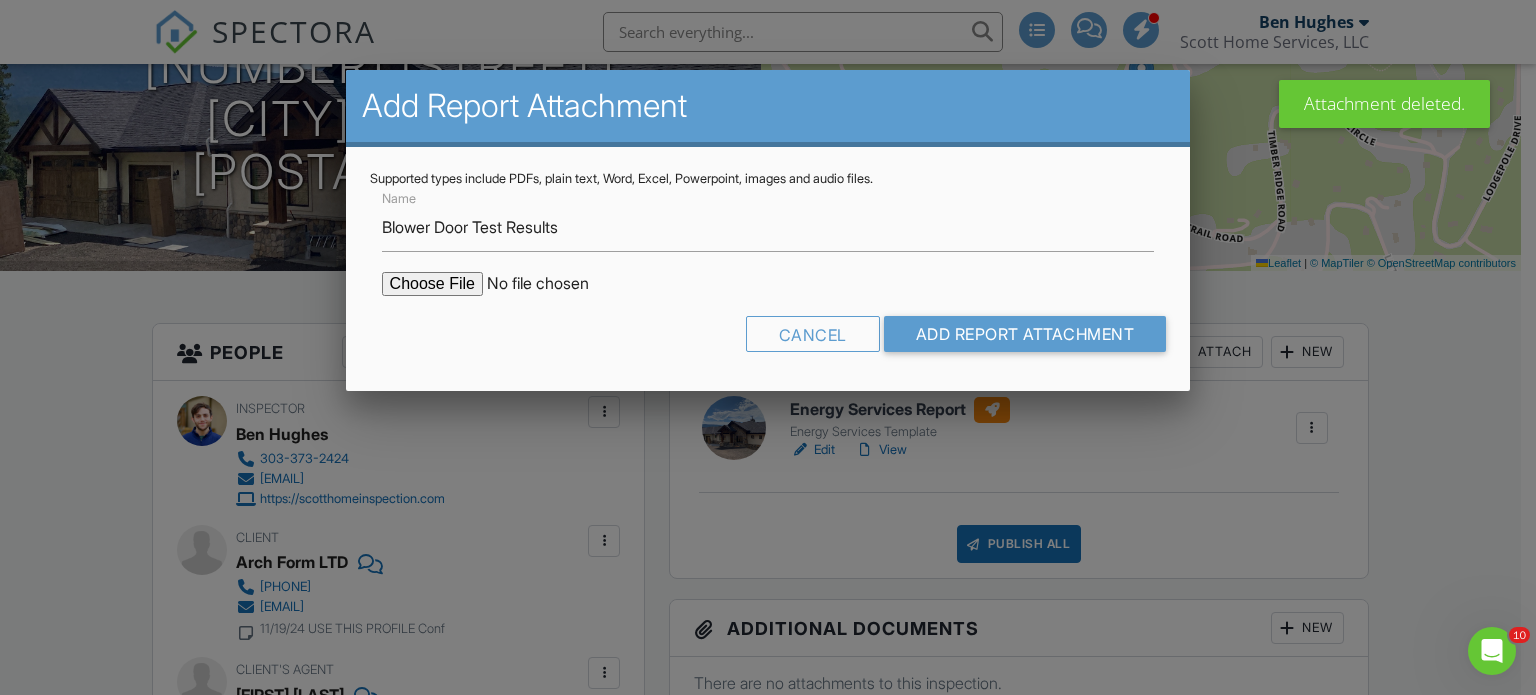 type on "C:\fakepath\32643 Lodgepole Cir_Post Construction Blower Door 8-1 (1).pdf" 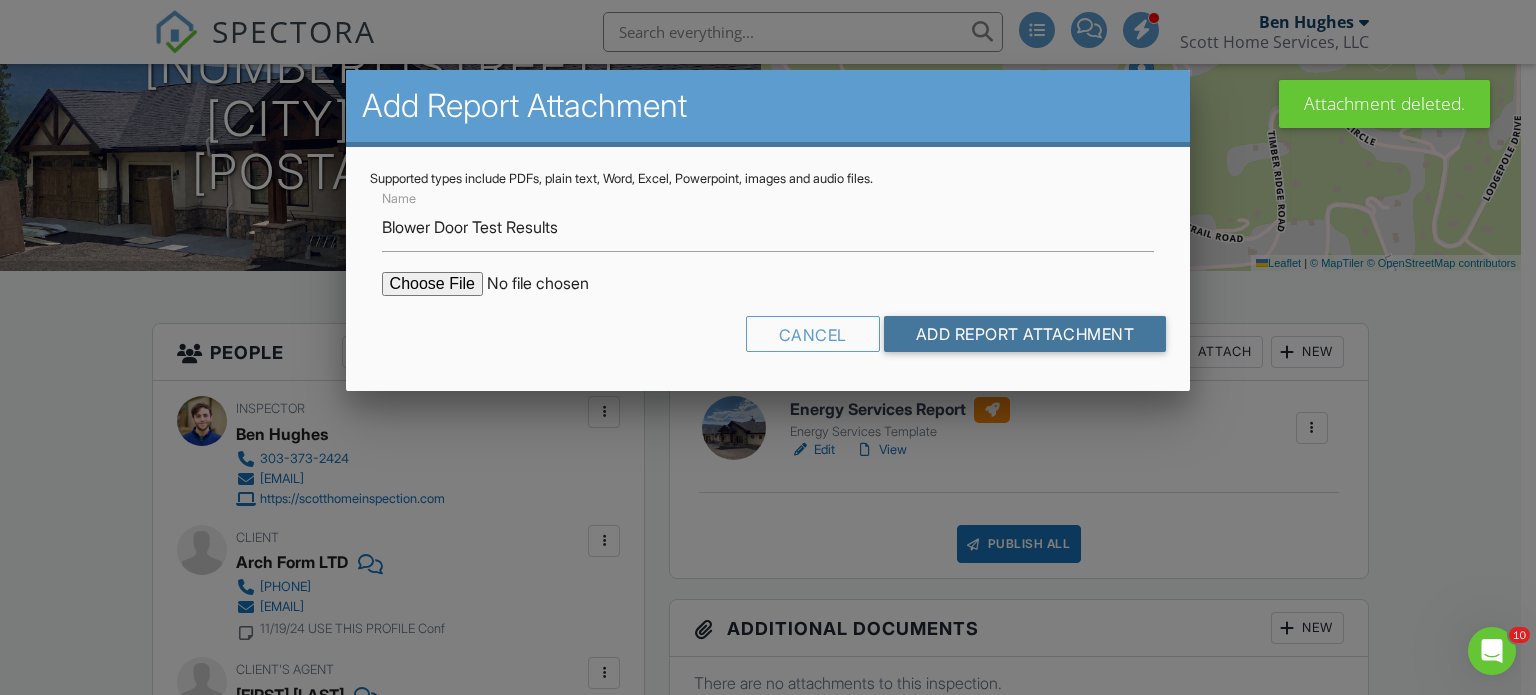 click on "Add Report Attachment" at bounding box center [1025, 334] 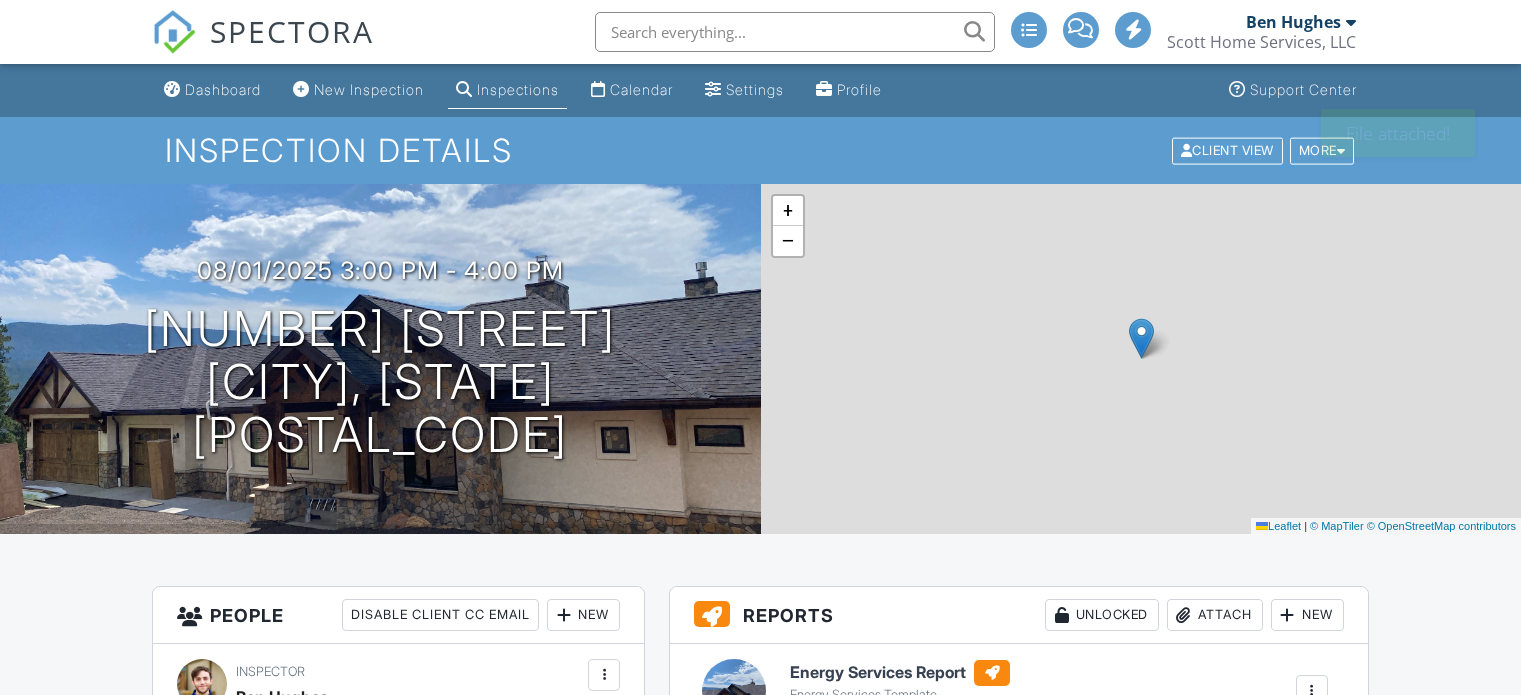 scroll, scrollTop: 284, scrollLeft: 0, axis: vertical 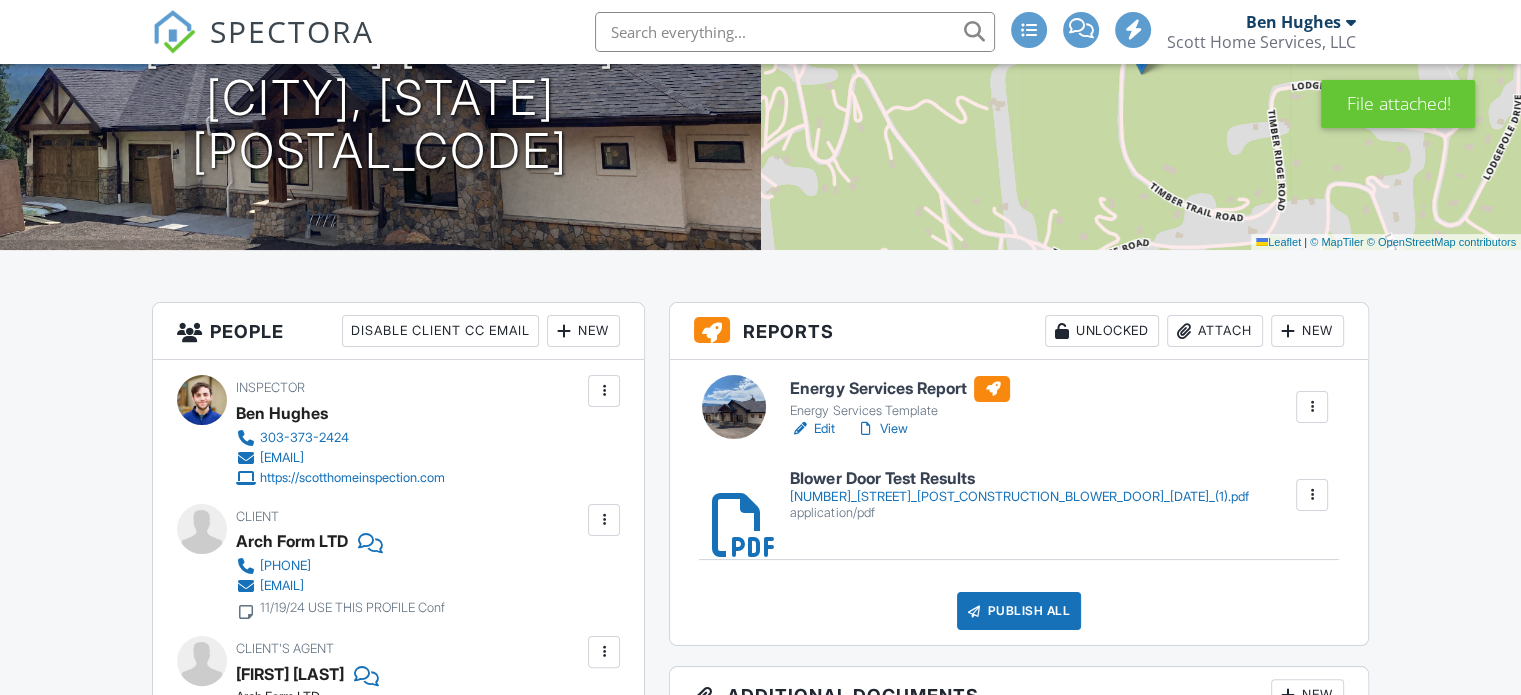 click on "View" at bounding box center [881, 429] 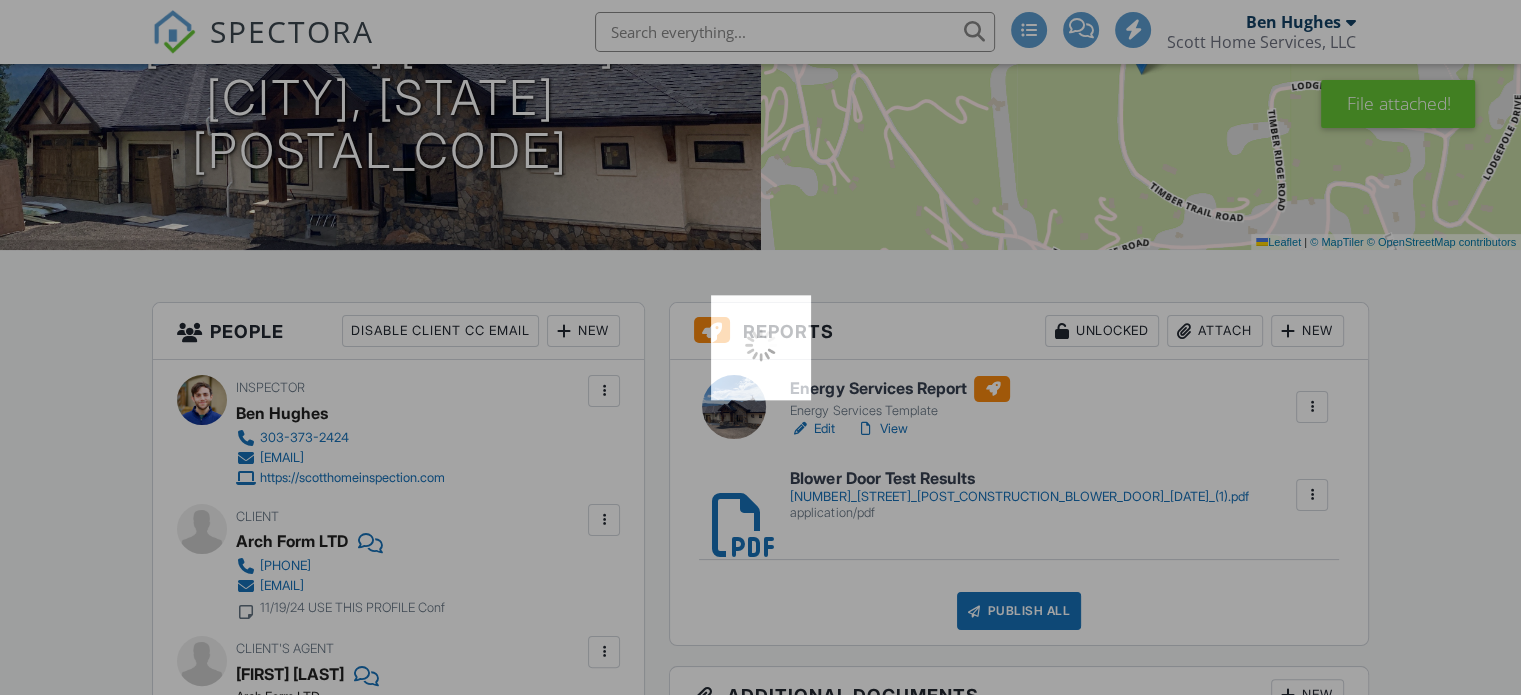 scroll, scrollTop: 0, scrollLeft: 0, axis: both 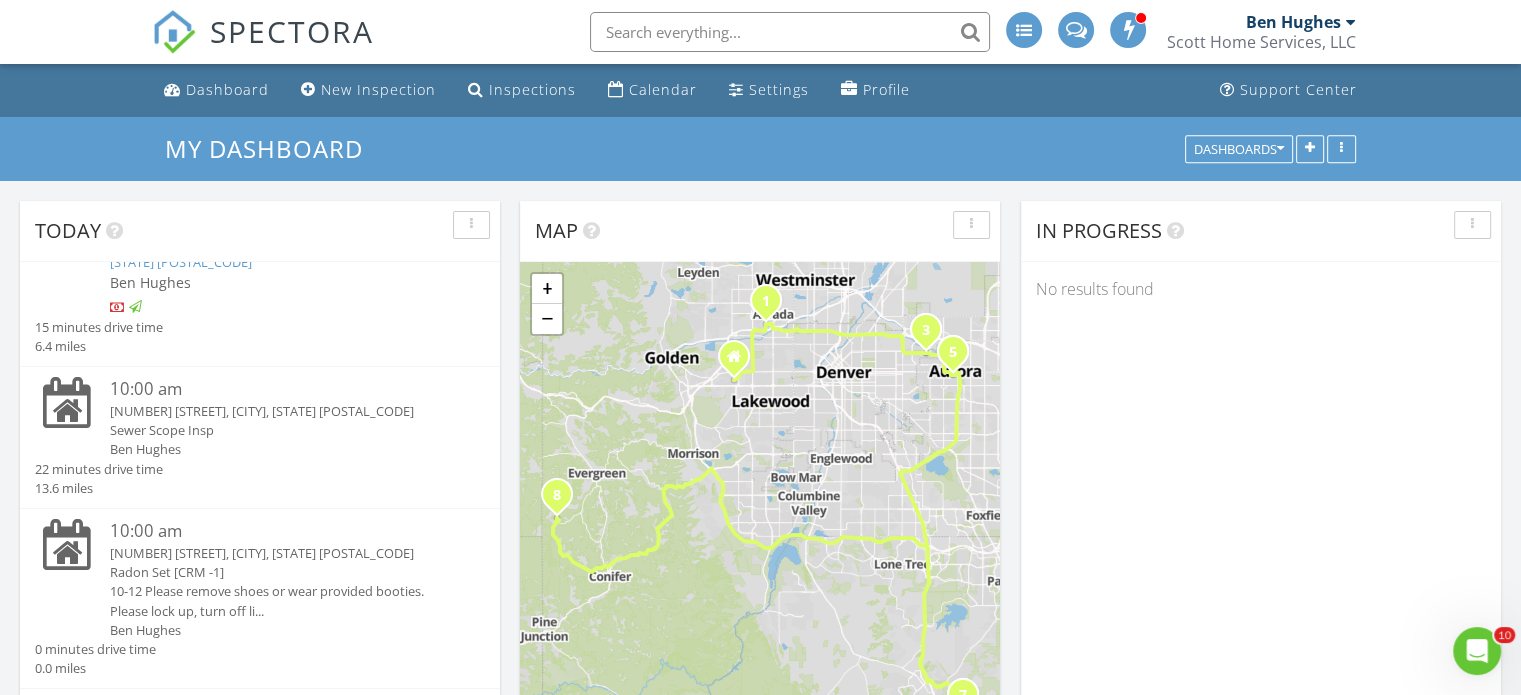 click on "Ben Hughes" at bounding box center (279, 449) 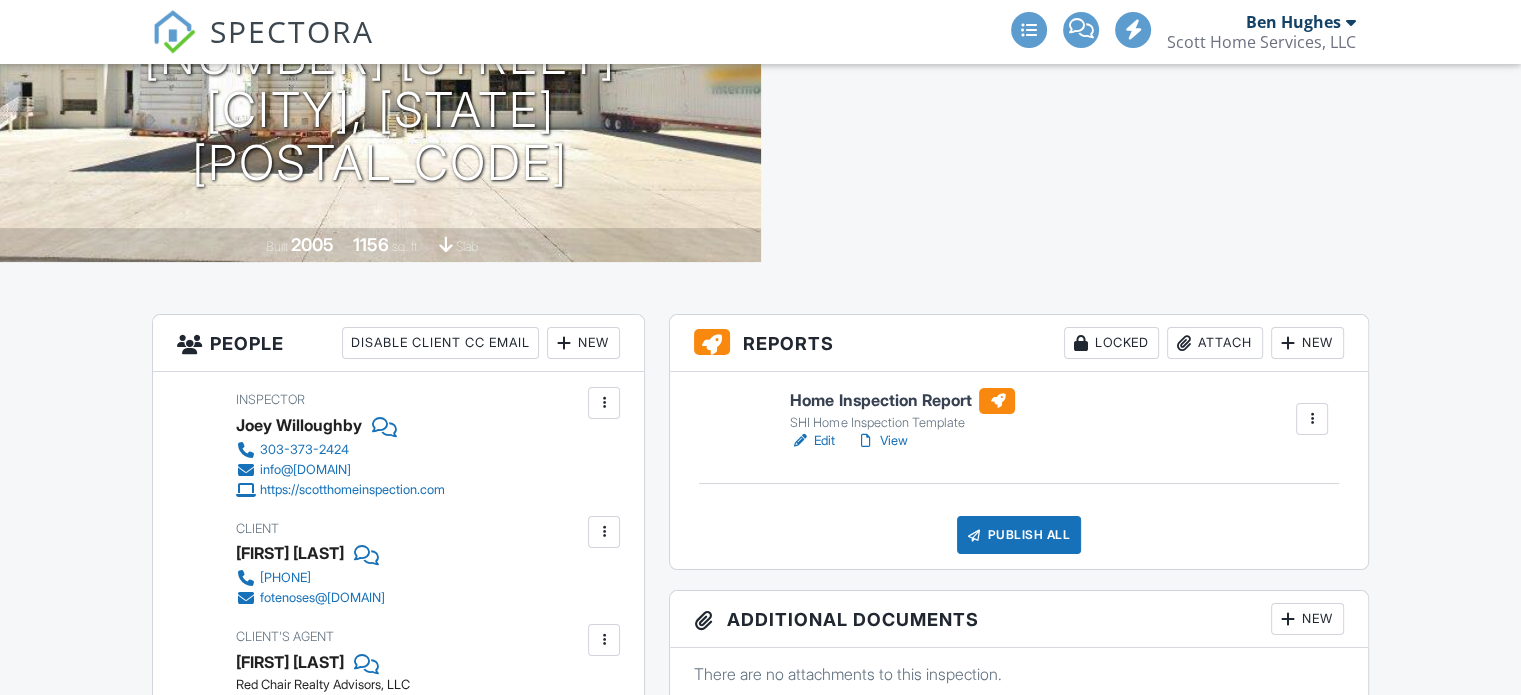 scroll, scrollTop: 272, scrollLeft: 0, axis: vertical 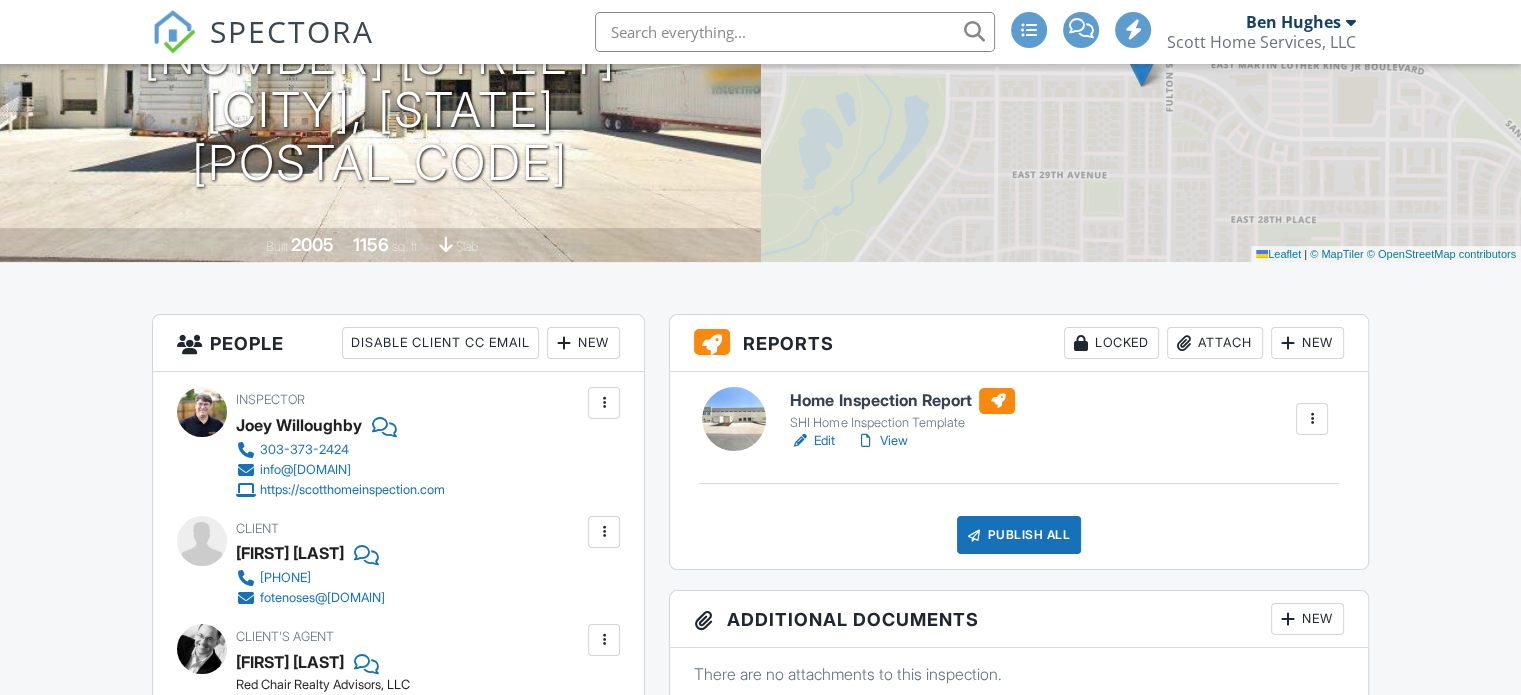 click on "Home Inspection Report" at bounding box center [902, 401] 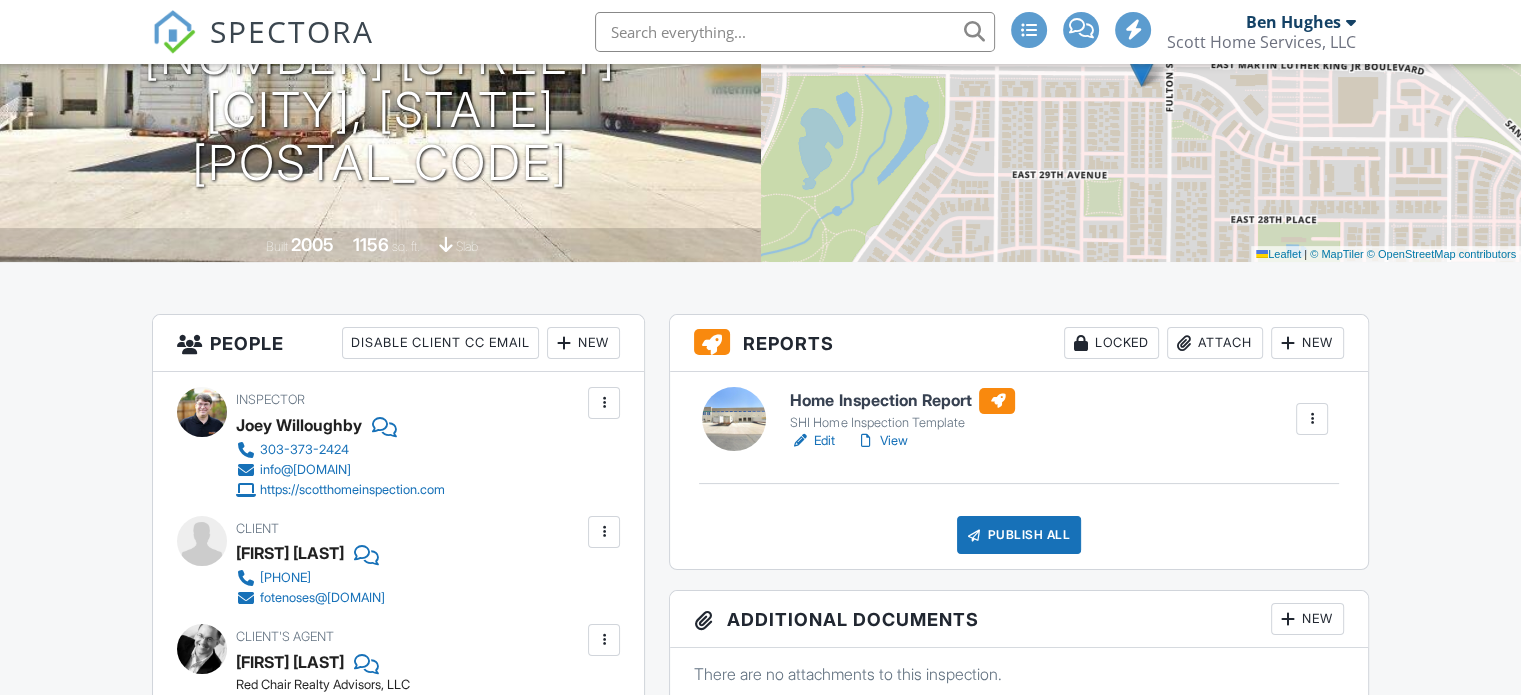 scroll, scrollTop: 0, scrollLeft: 0, axis: both 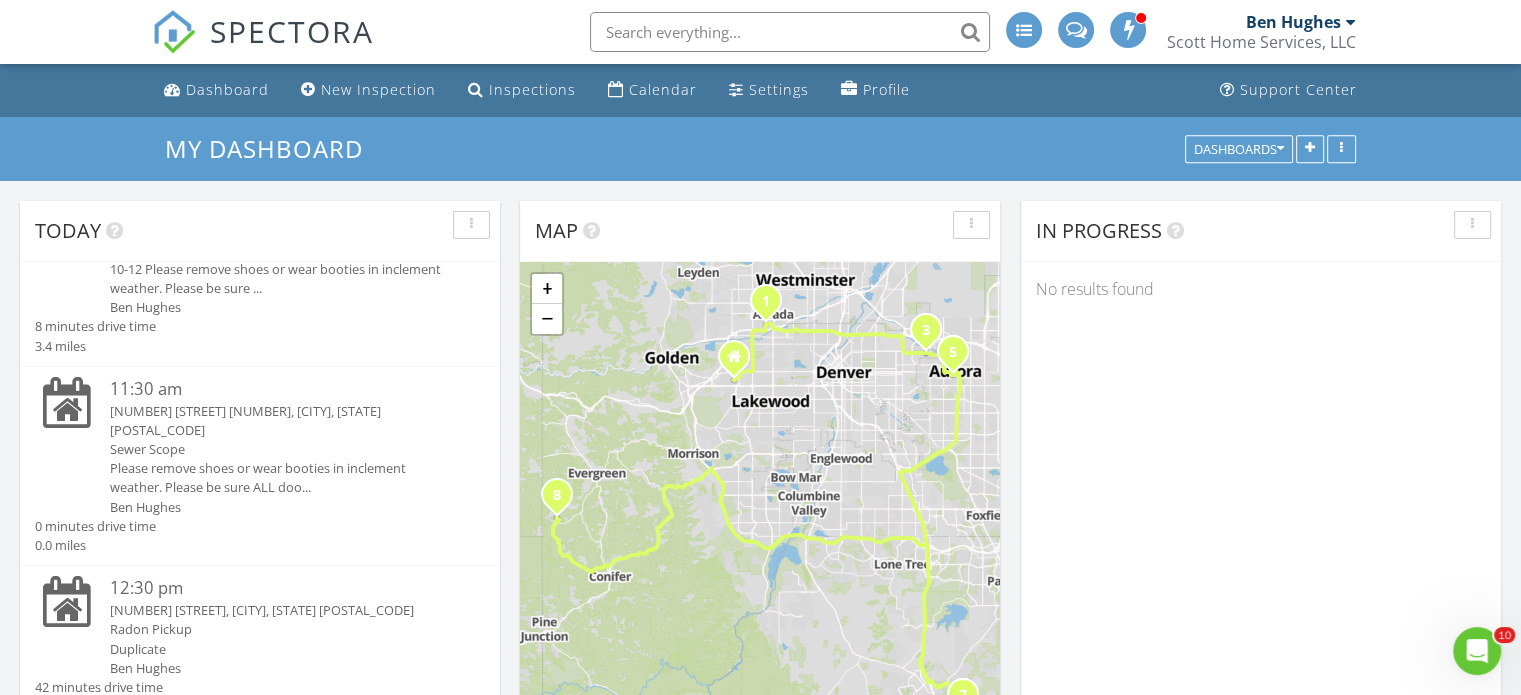 click on "Please remove shoes or wear booties in inclement weather. Please be sure ALL doo..." at bounding box center (279, 478) 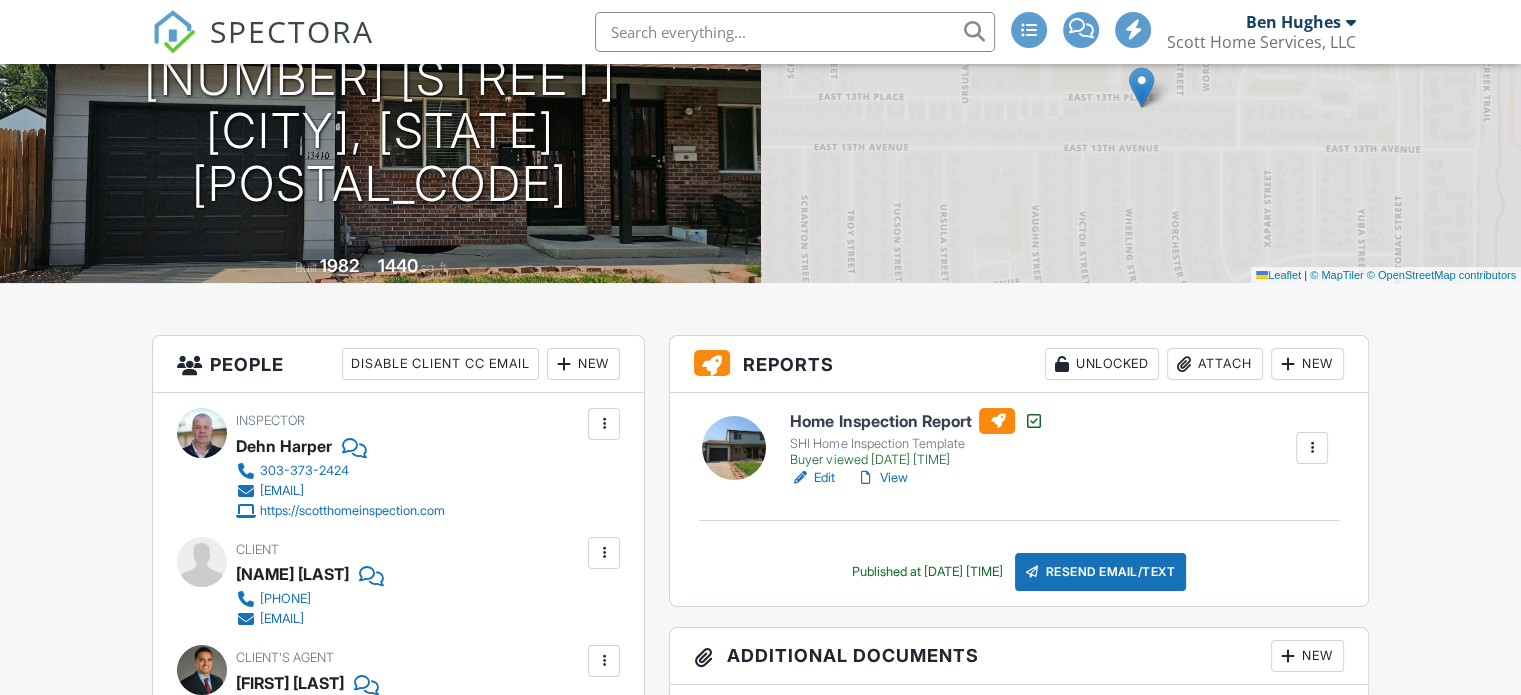scroll, scrollTop: 251, scrollLeft: 0, axis: vertical 